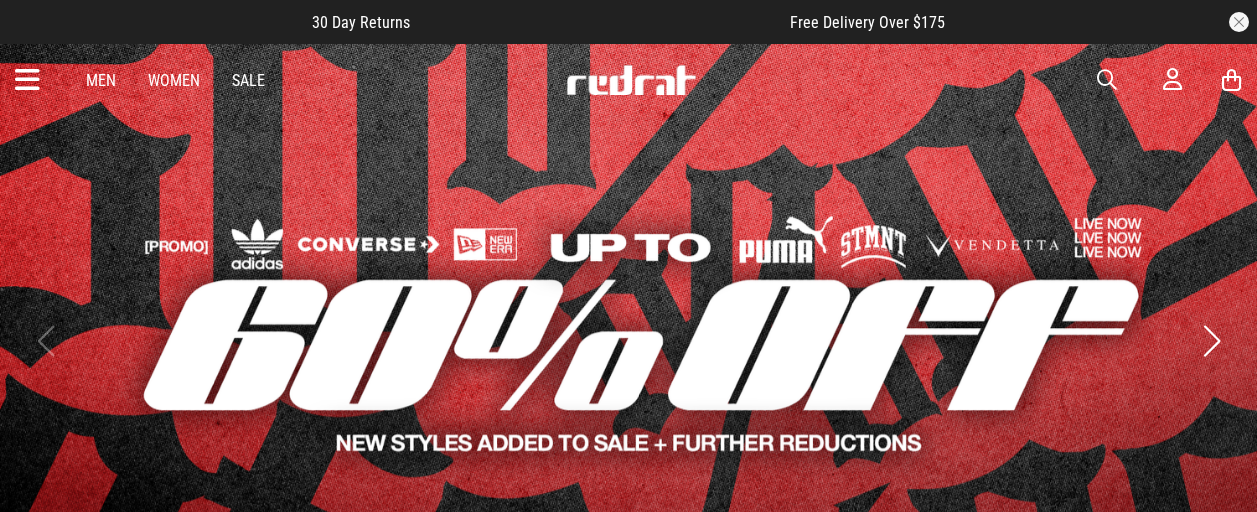 scroll, scrollTop: 0, scrollLeft: 0, axis: both 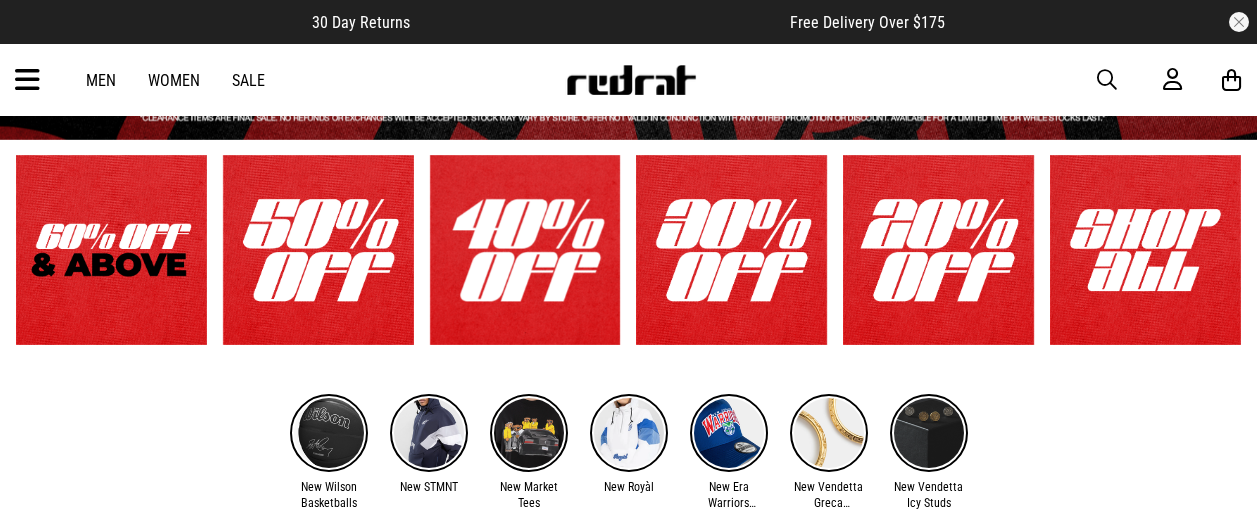 click at bounding box center [318, 250] 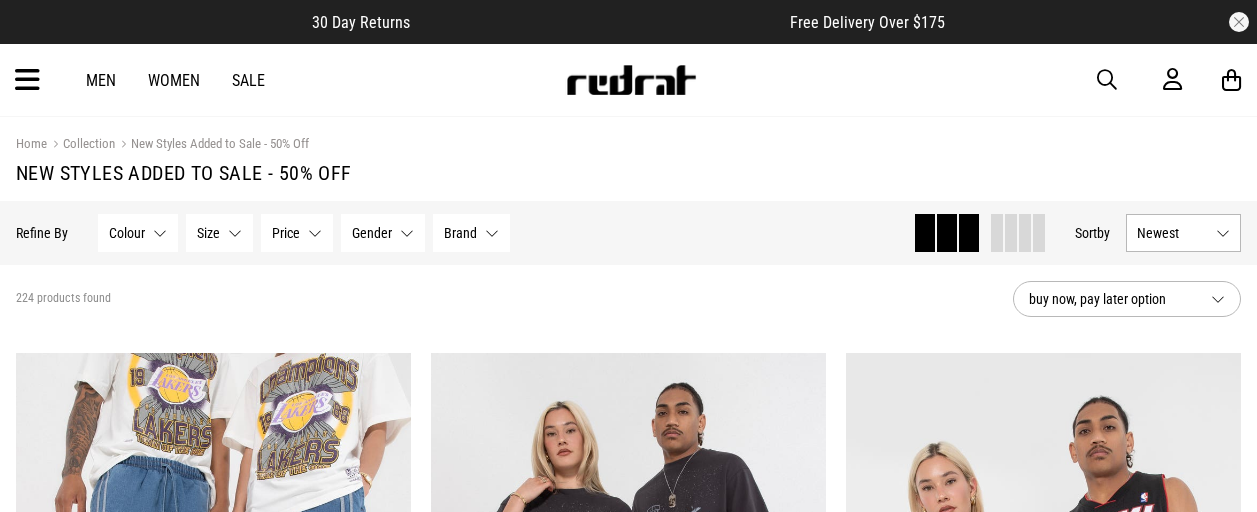 scroll, scrollTop: 0, scrollLeft: 0, axis: both 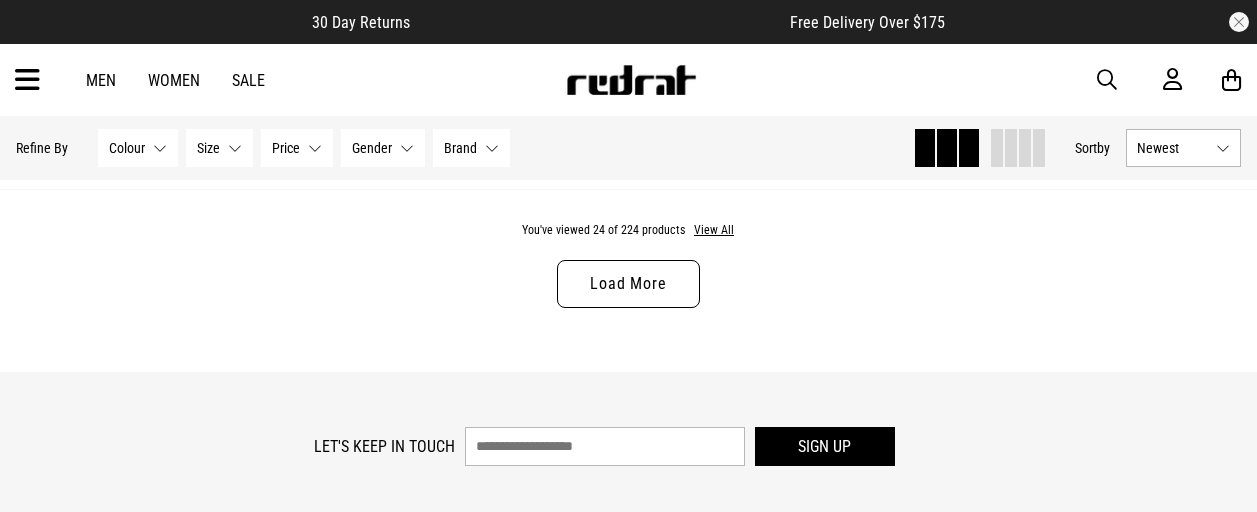 click on "Load More" at bounding box center [628, 284] 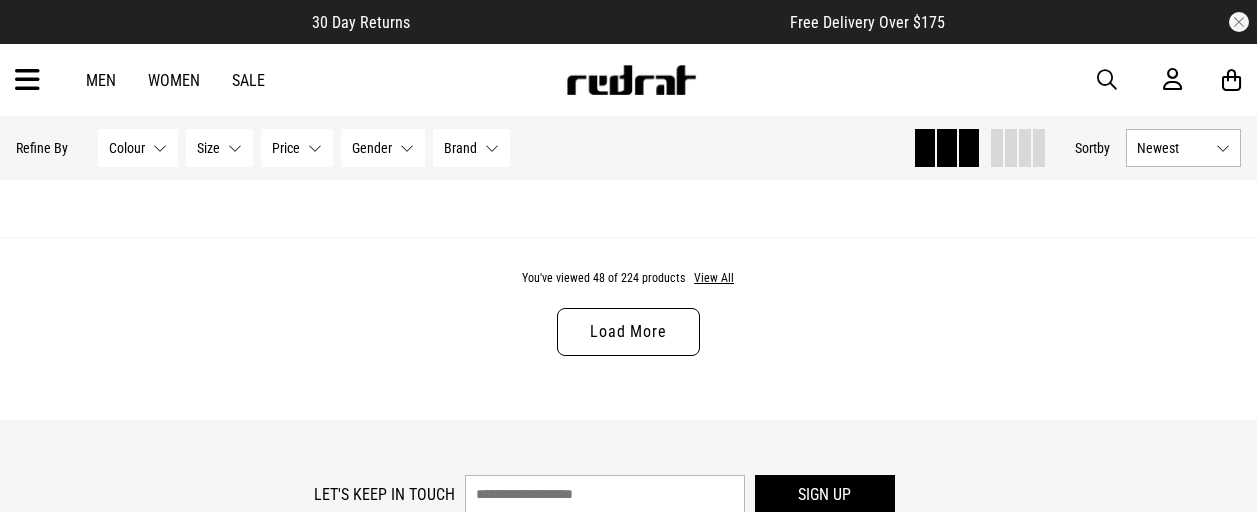 scroll, scrollTop: 11400, scrollLeft: 0, axis: vertical 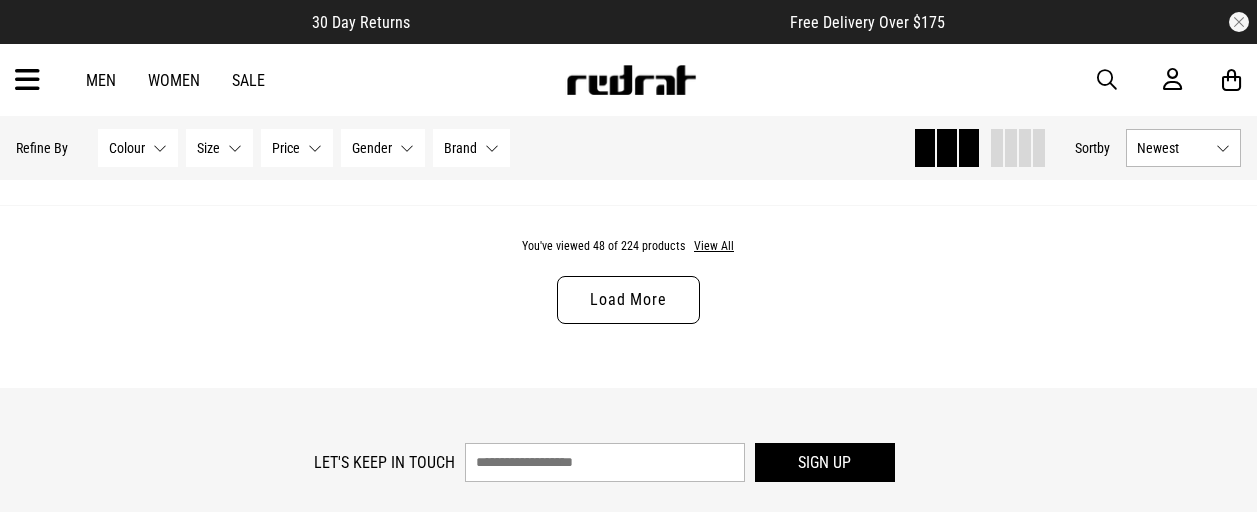 click on "Load More" at bounding box center (628, 300) 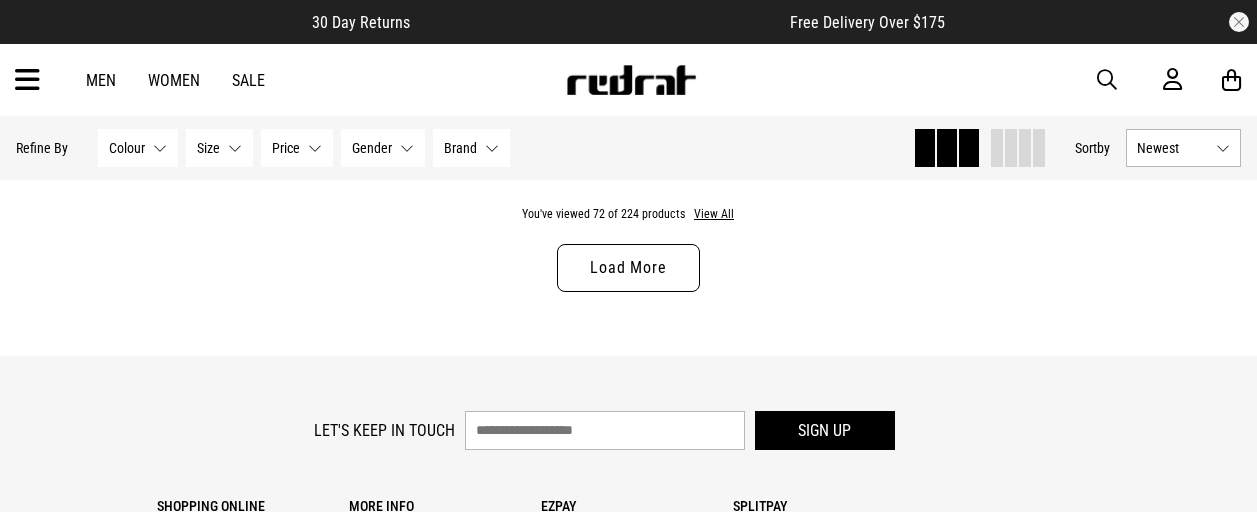 scroll, scrollTop: 17100, scrollLeft: 0, axis: vertical 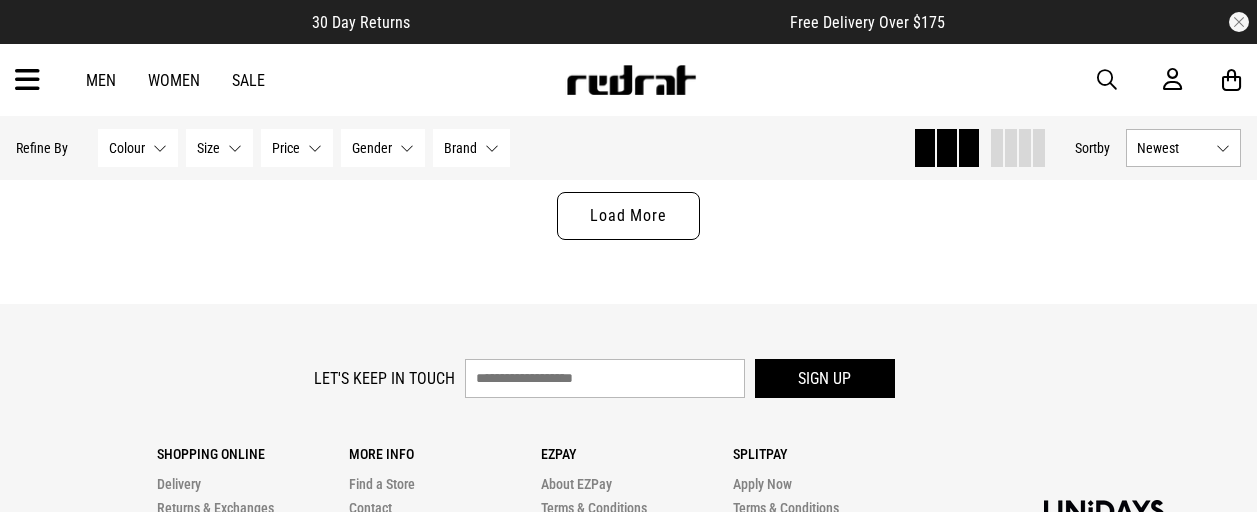 click on "Load More" at bounding box center [628, 216] 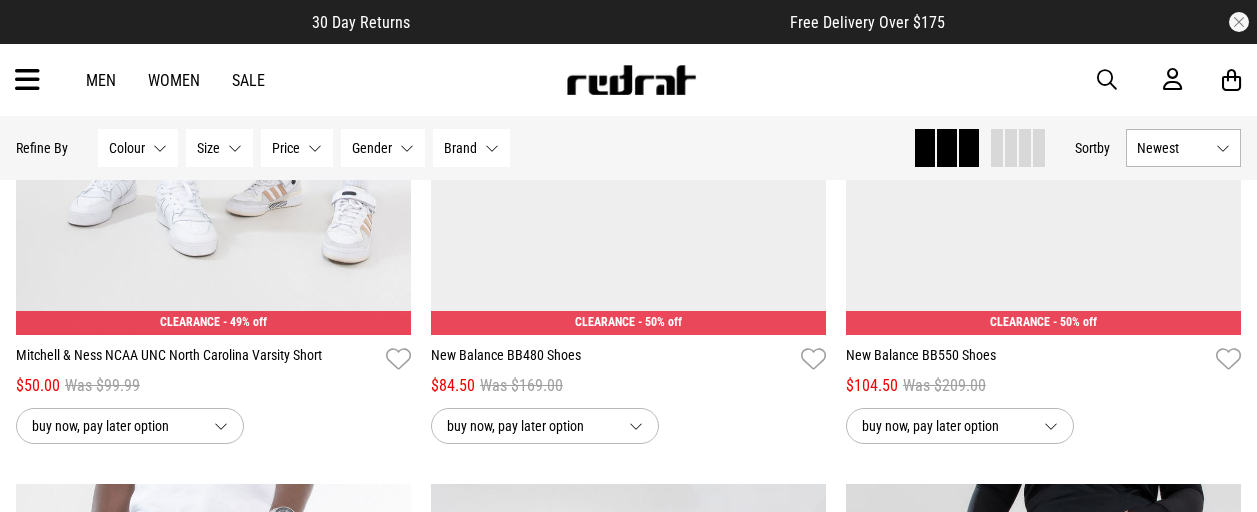 scroll, scrollTop: 18900, scrollLeft: 0, axis: vertical 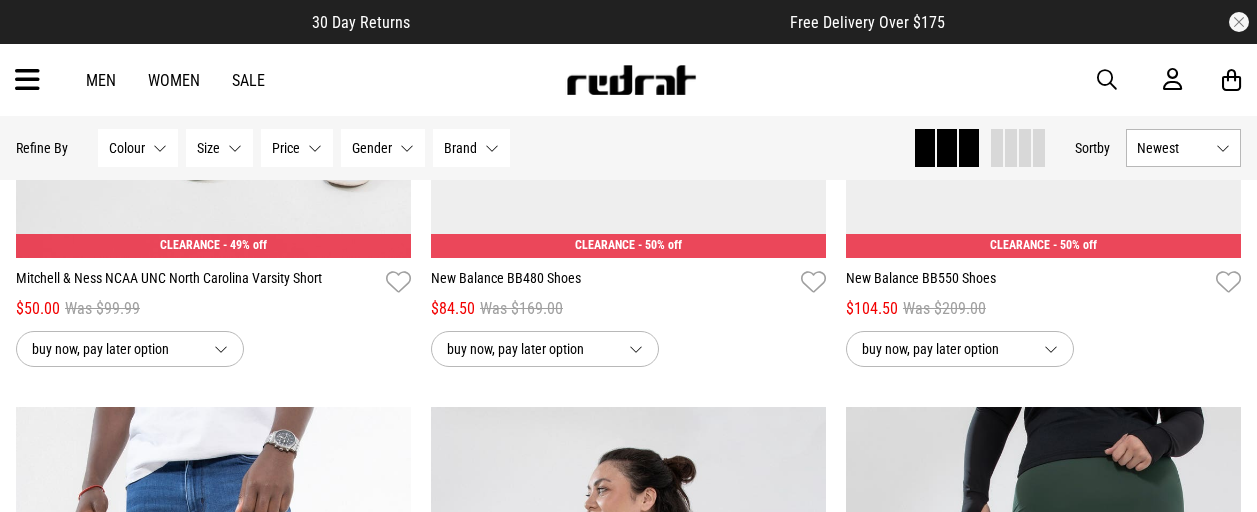 click at bounding box center [27, 80] 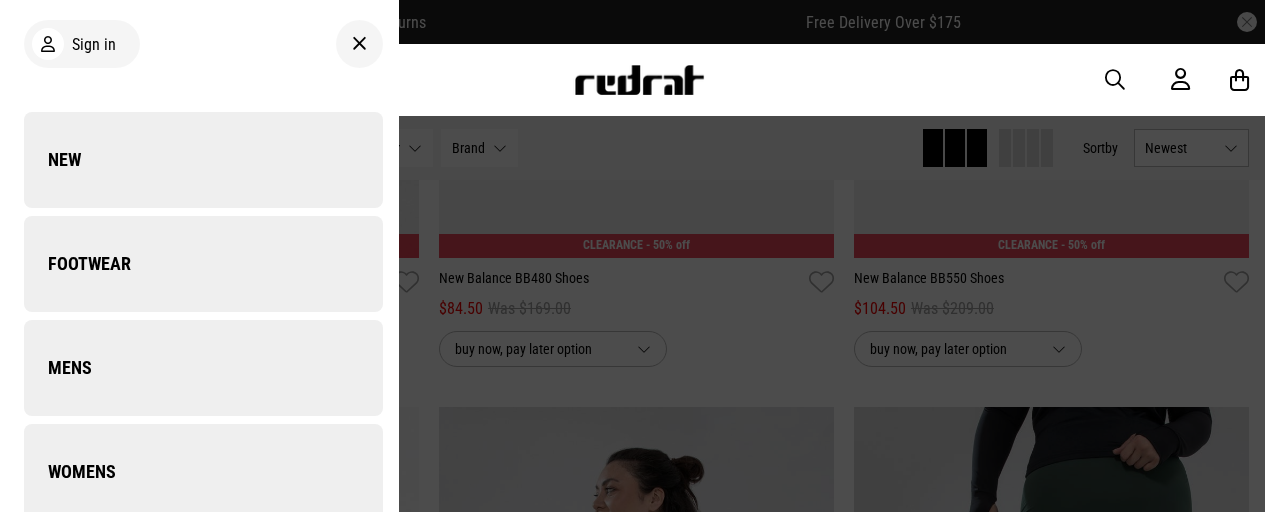 scroll, scrollTop: 19088, scrollLeft: 0, axis: vertical 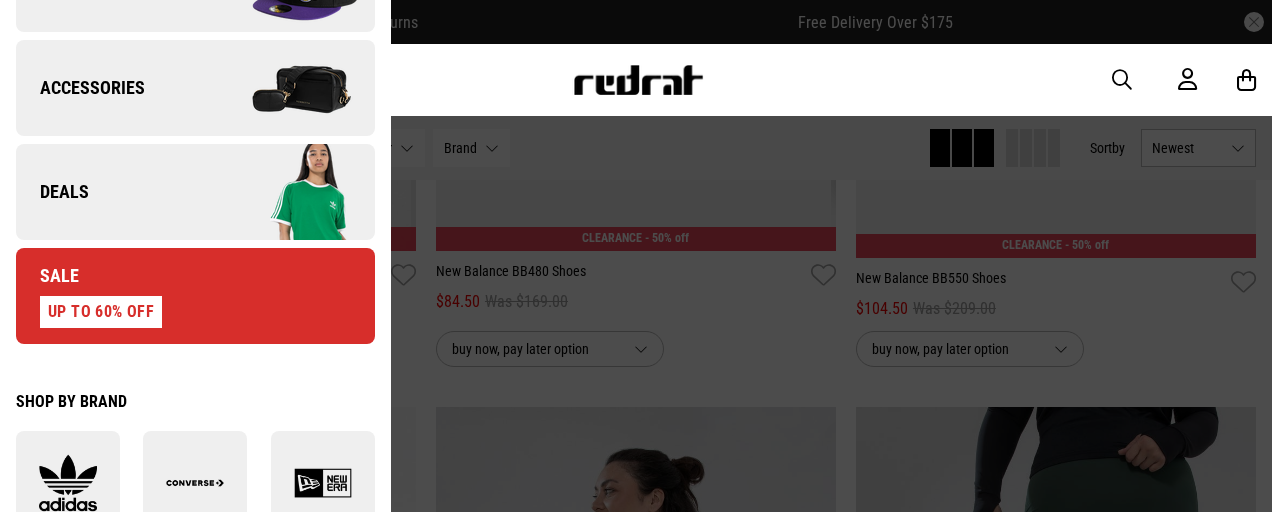 click on "Sale   UP TO 60% OFF" at bounding box center [195, 296] 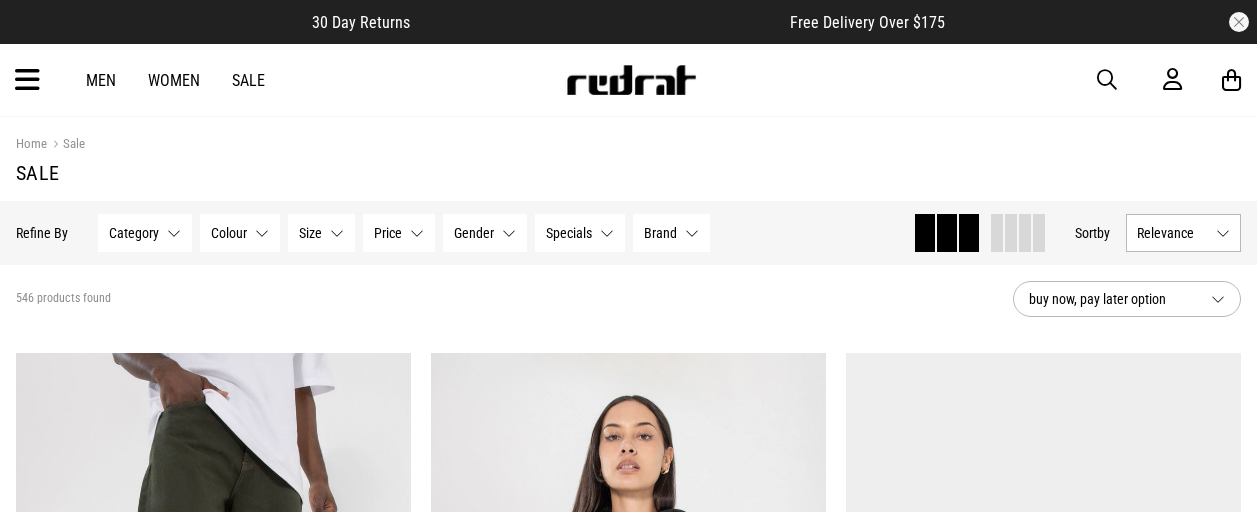 scroll, scrollTop: 0, scrollLeft: 0, axis: both 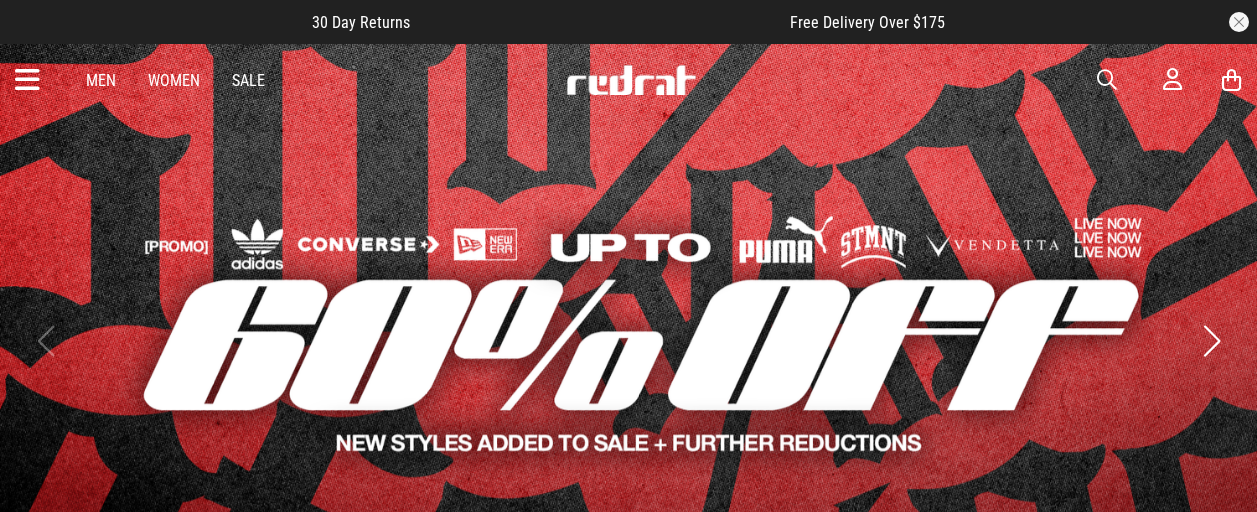 click at bounding box center (628, 341) 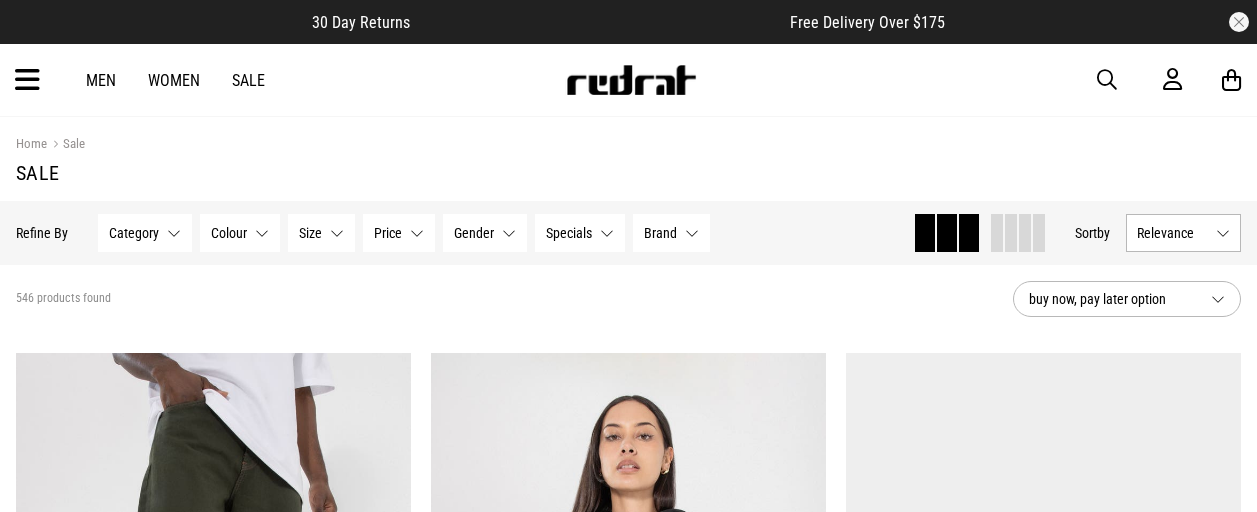 scroll, scrollTop: 0, scrollLeft: 0, axis: both 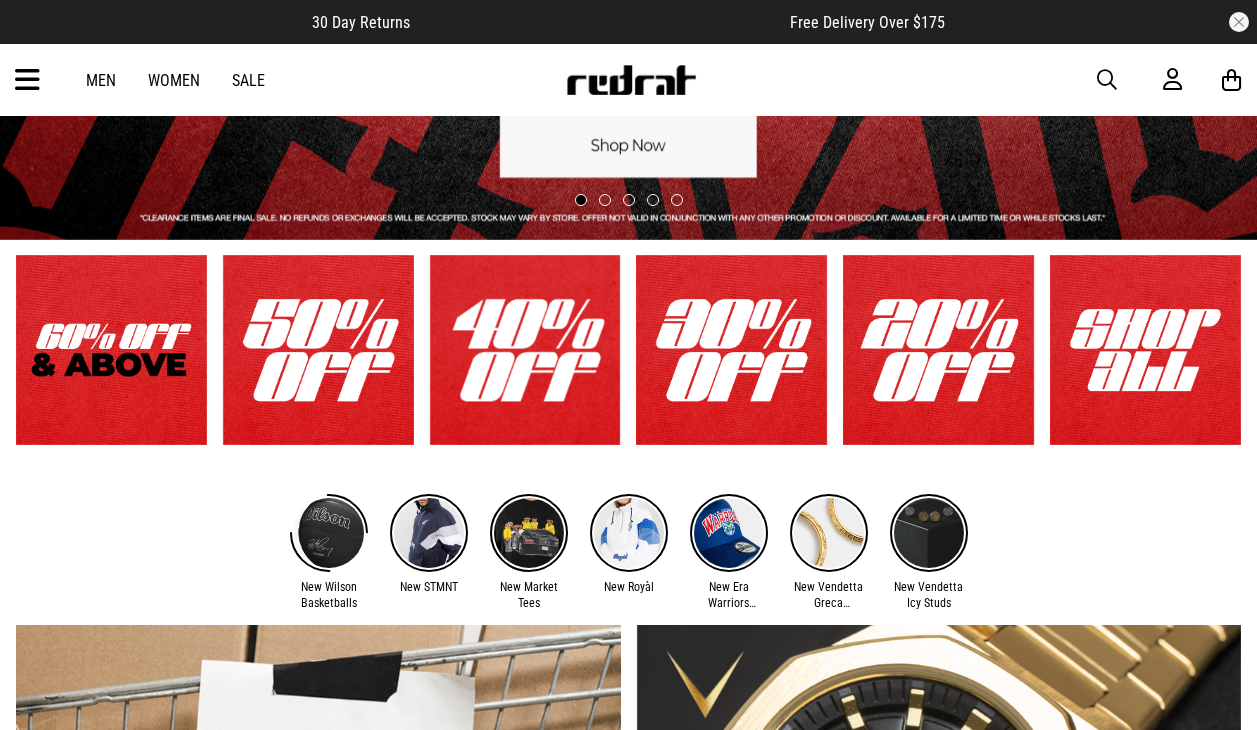 click at bounding box center (111, 350) 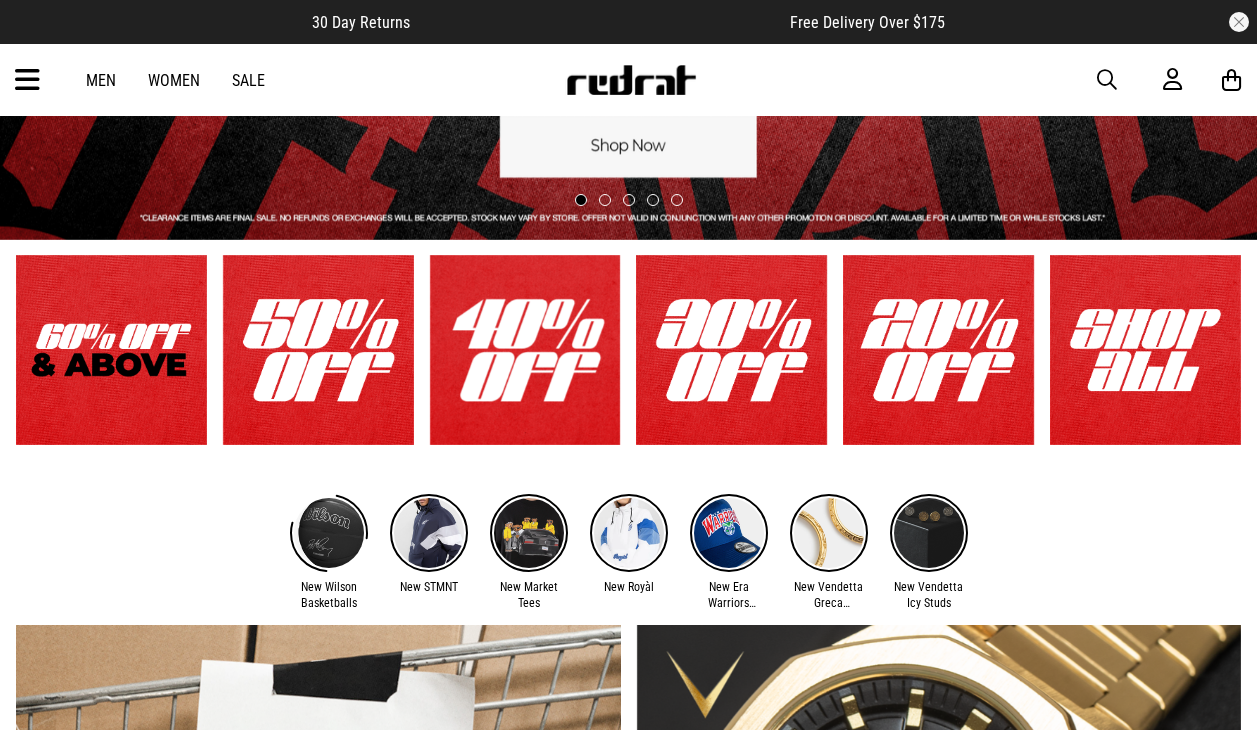 scroll, scrollTop: 0, scrollLeft: 0, axis: both 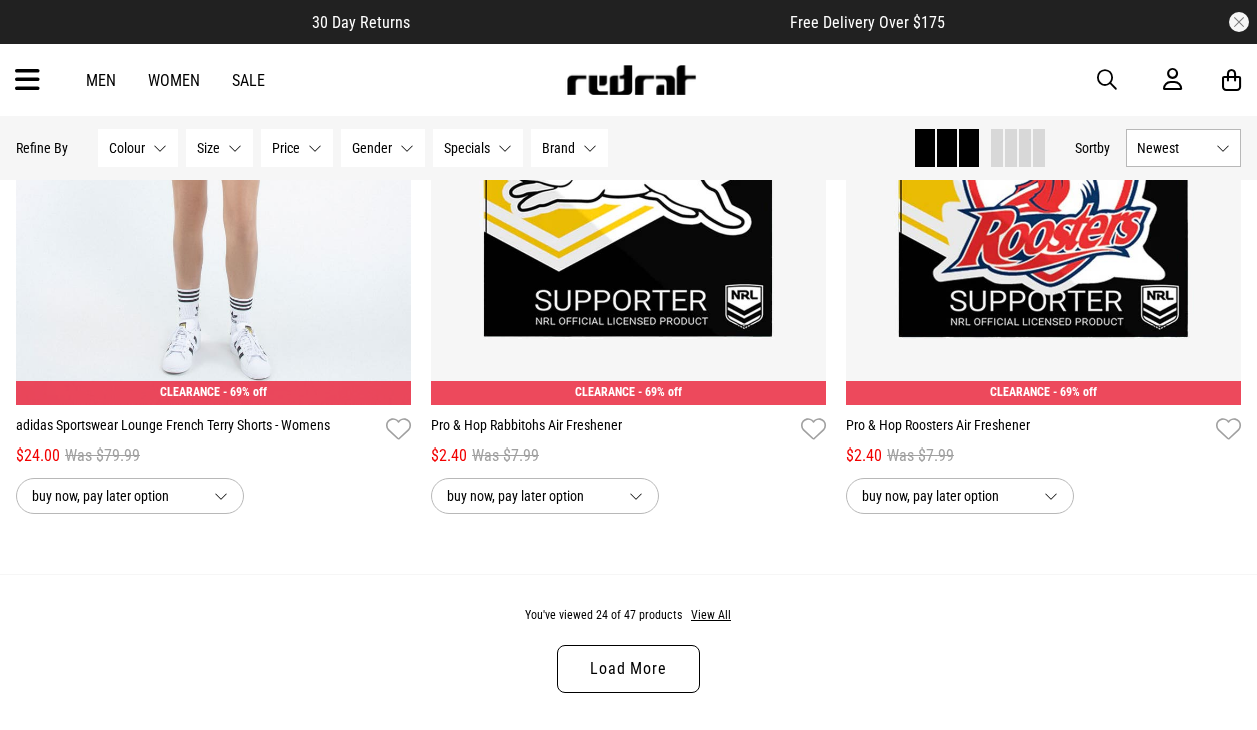 click on "Load More" at bounding box center (628, 669) 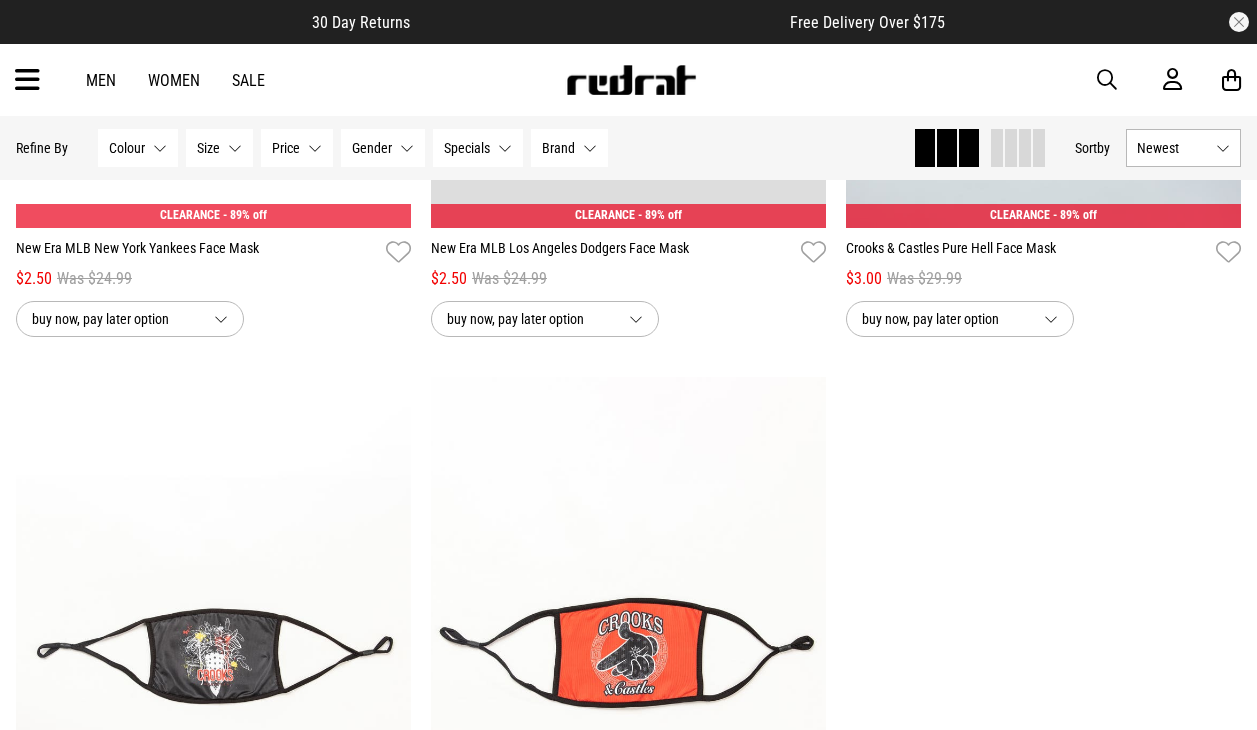 scroll, scrollTop: 10492, scrollLeft: 0, axis: vertical 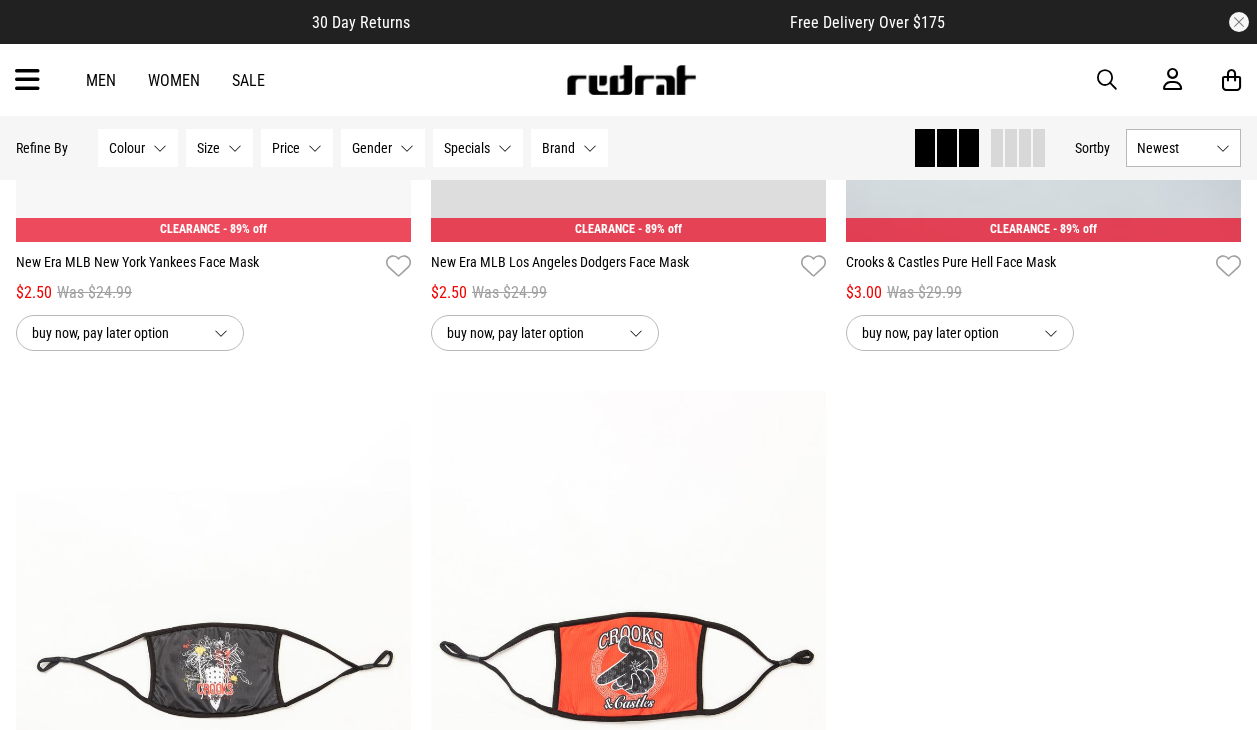 click at bounding box center (27, 80) 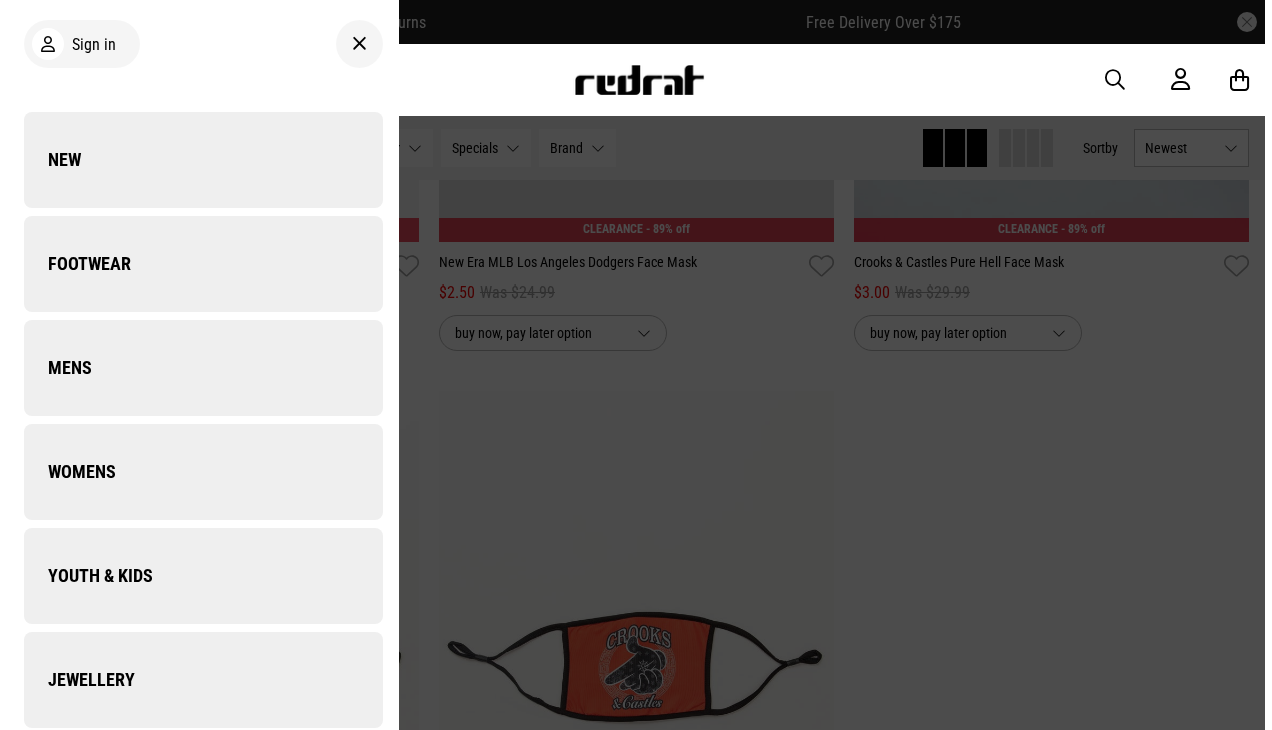 scroll, scrollTop: 10590, scrollLeft: 0, axis: vertical 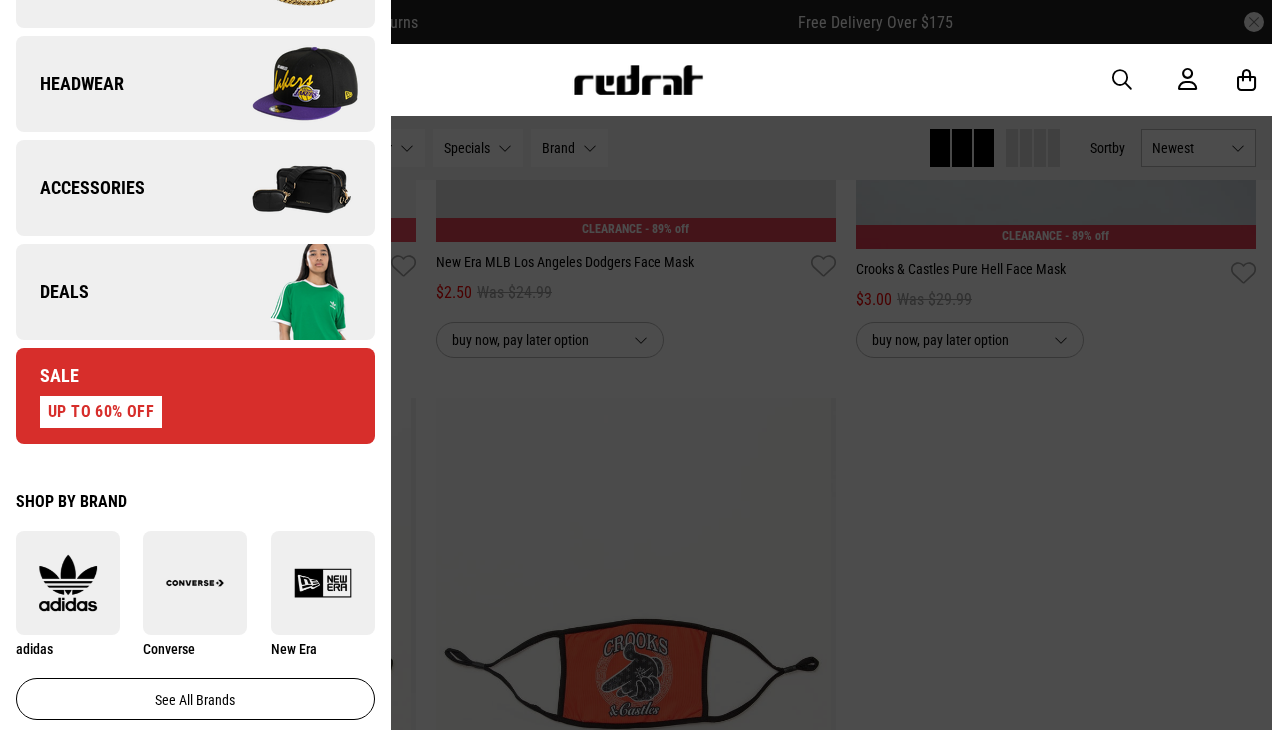 click on "Sale   UP TO 60% OFF" at bounding box center [195, 396] 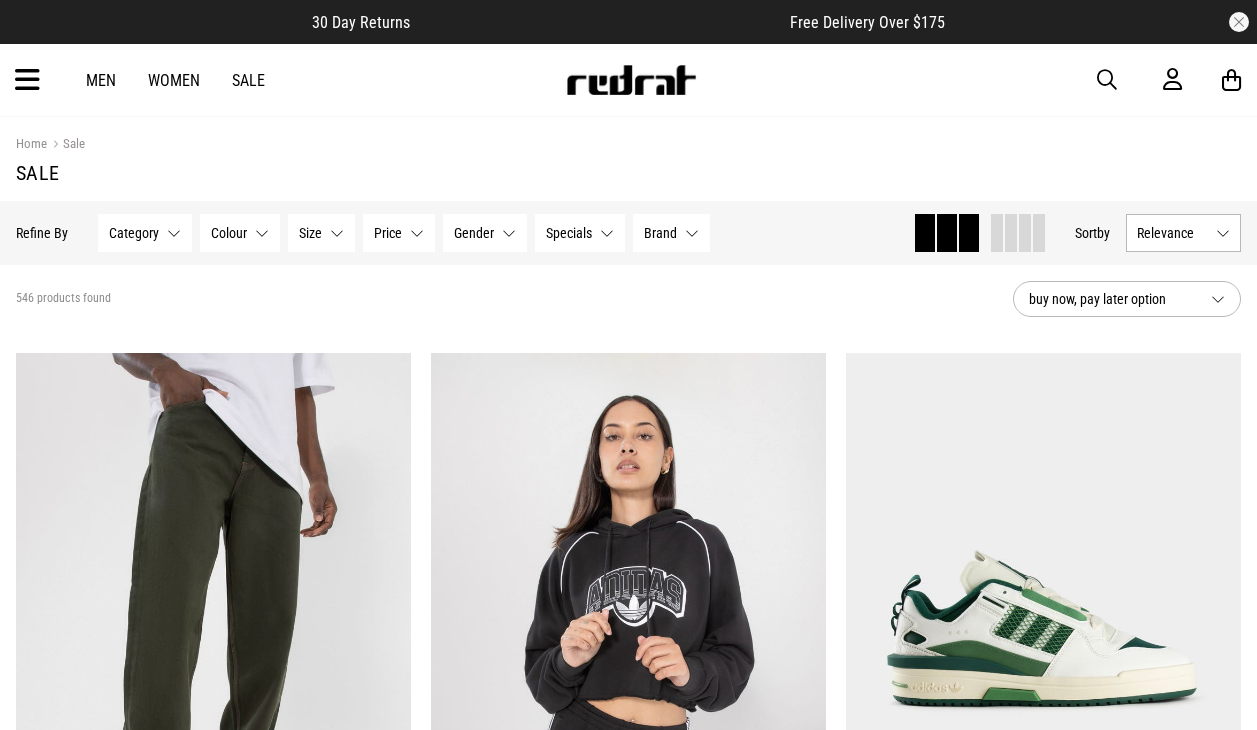 scroll, scrollTop: 0, scrollLeft: 0, axis: both 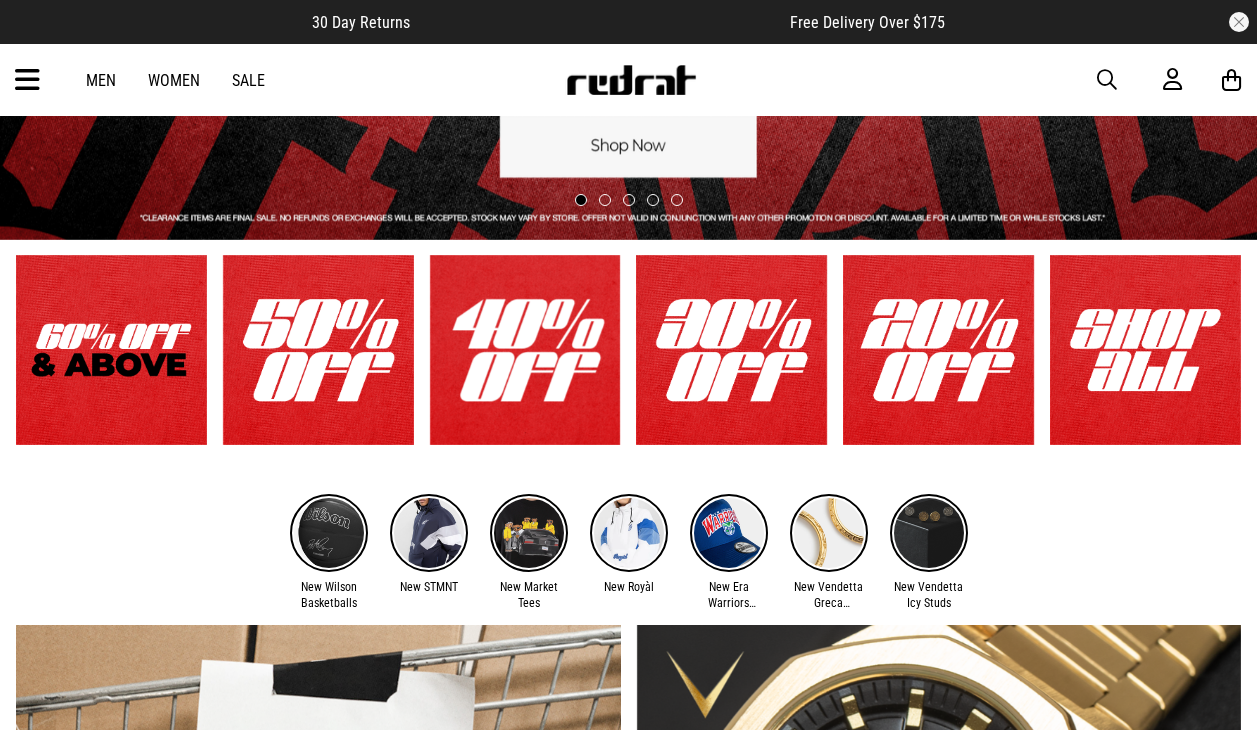 click at bounding box center (318, 350) 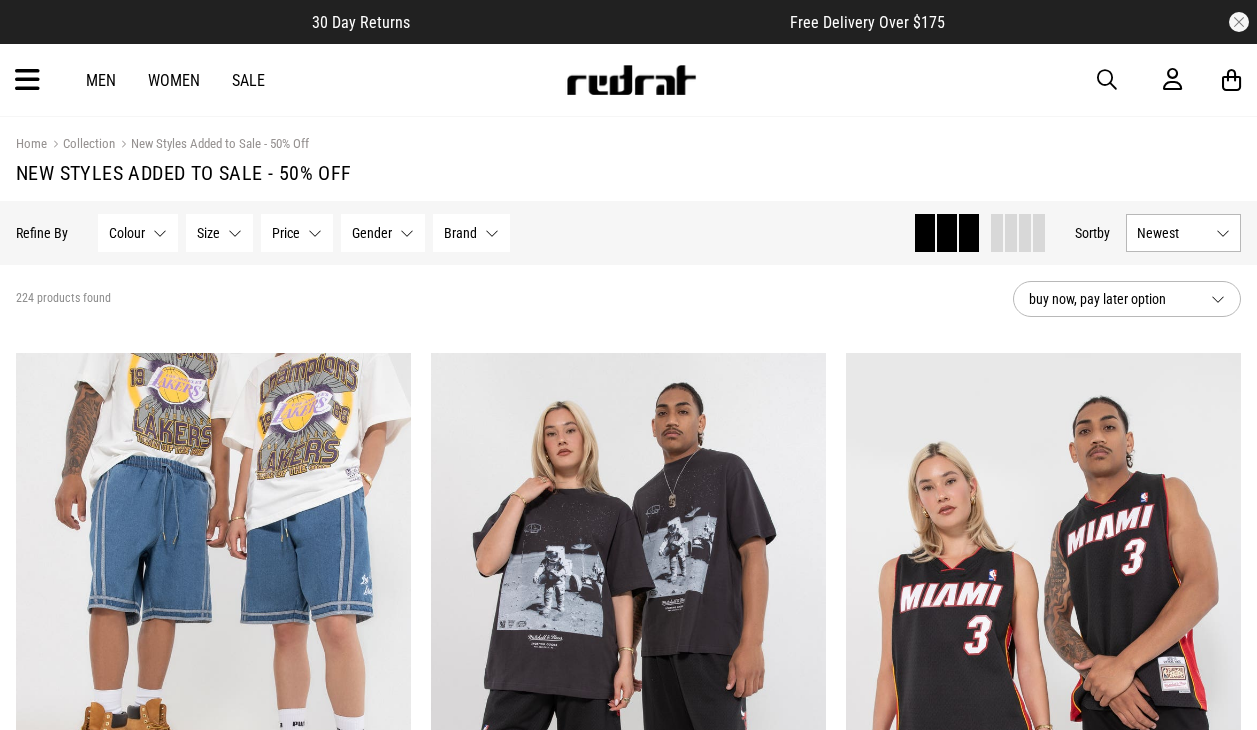 scroll, scrollTop: 0, scrollLeft: 0, axis: both 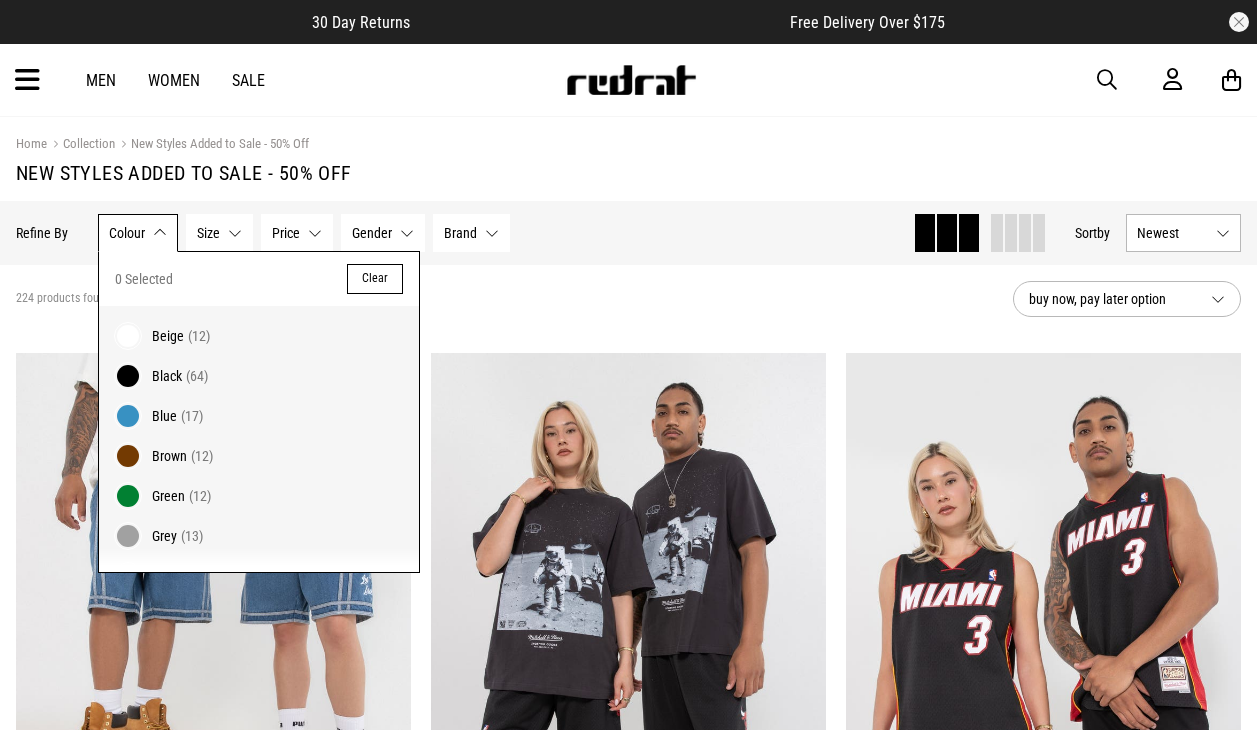click on "Colour  None selected" at bounding box center [138, 233] 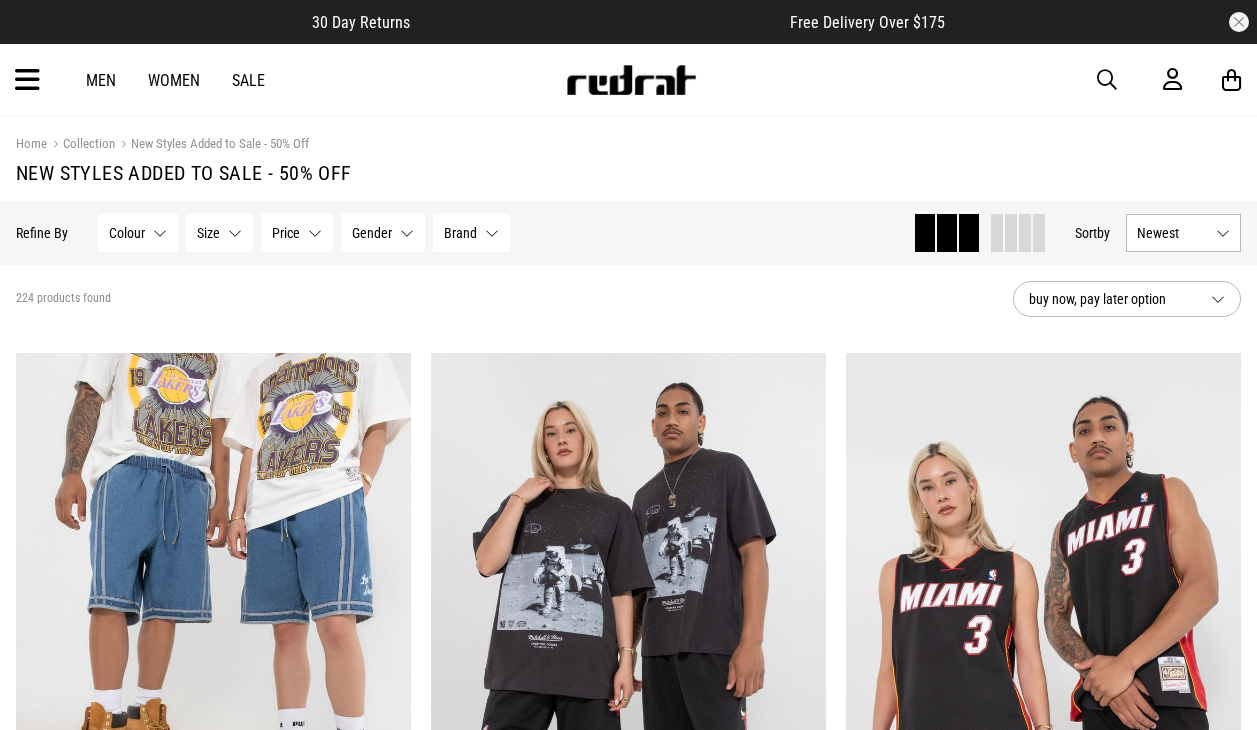 click on "Gender" at bounding box center (372, 233) 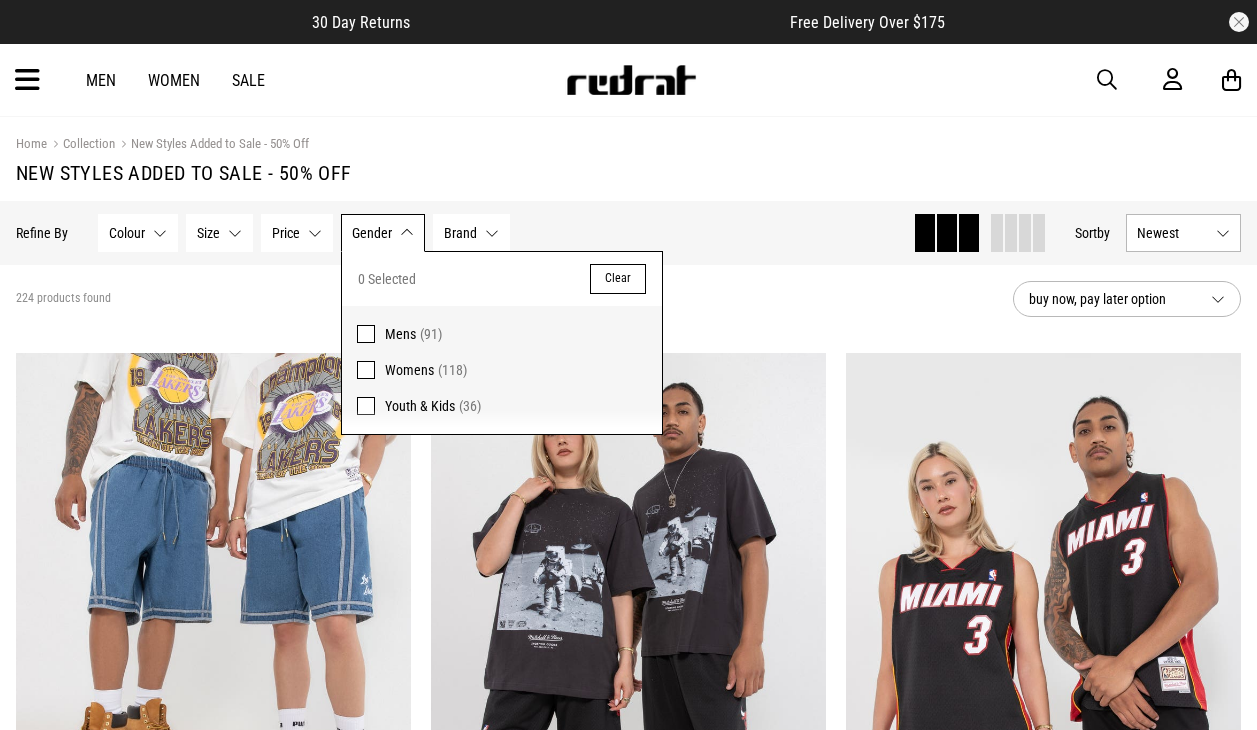 click on "Home Collection New Styles Added to Sale - 50% Off   New Styles Added to Sale - 50% Off" at bounding box center [628, 159] 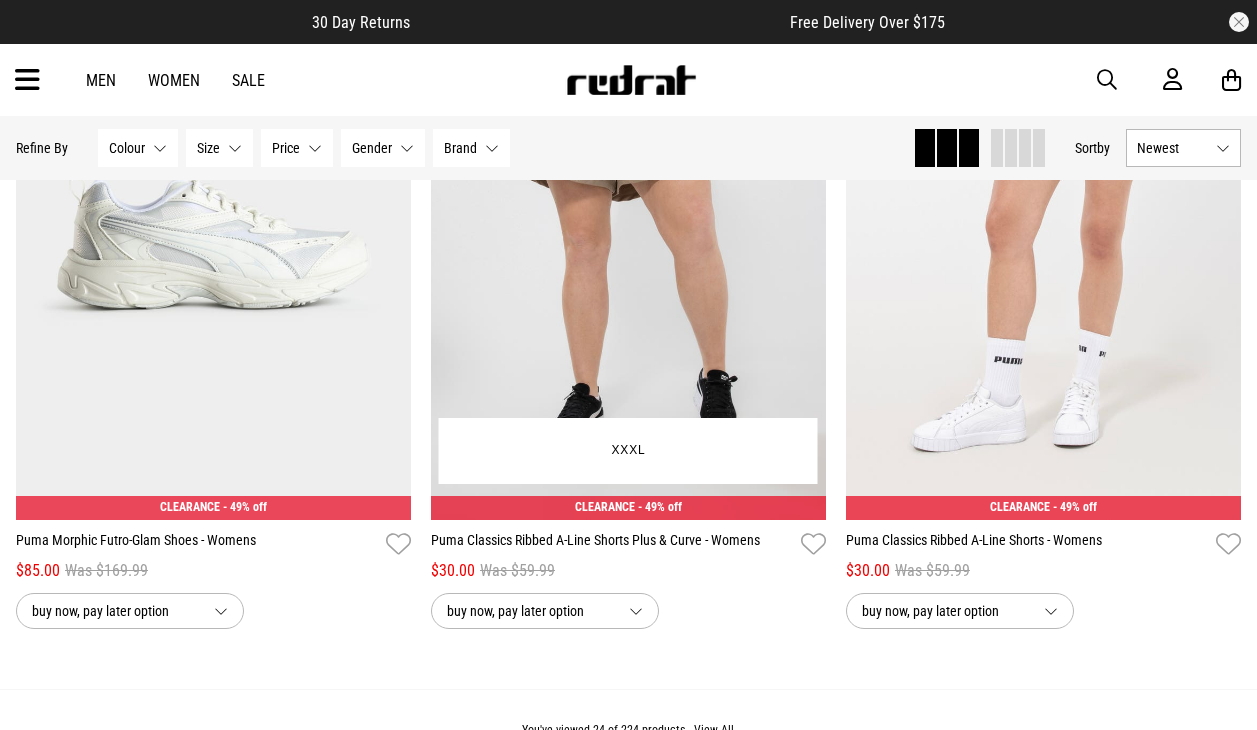 scroll, scrollTop: 5400, scrollLeft: 0, axis: vertical 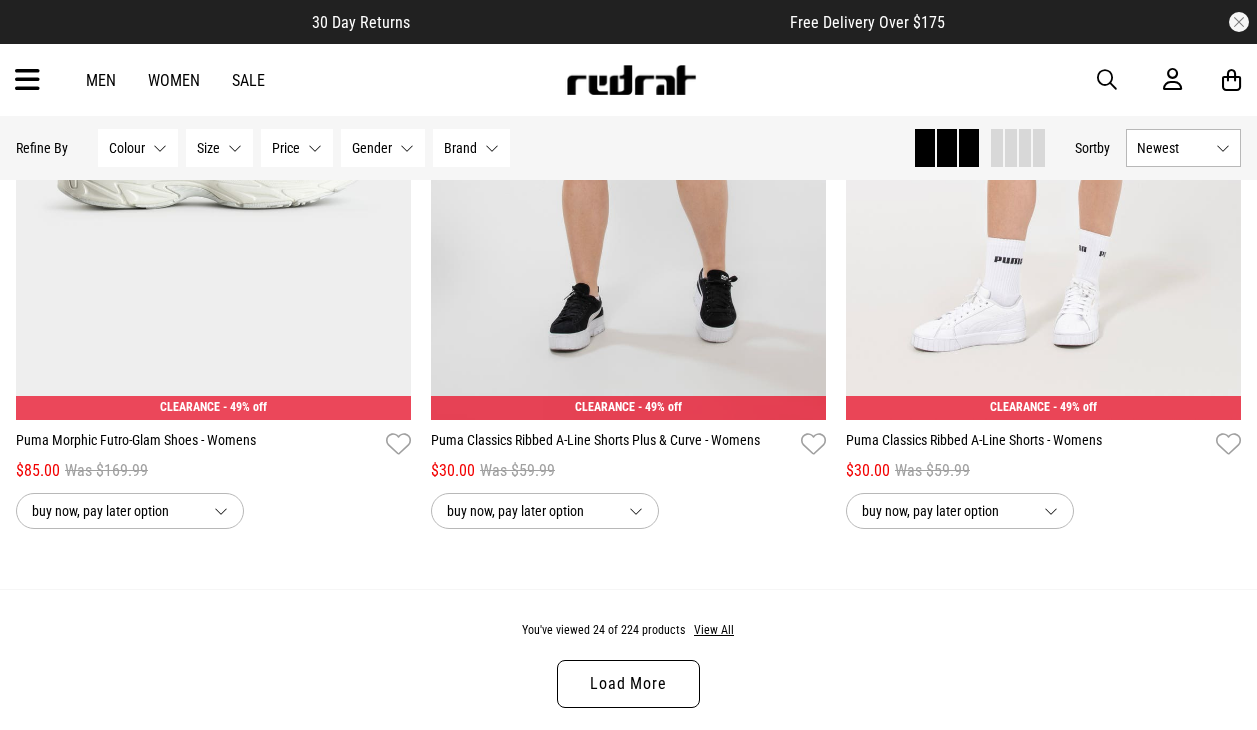 click on "Load More" at bounding box center [628, 684] 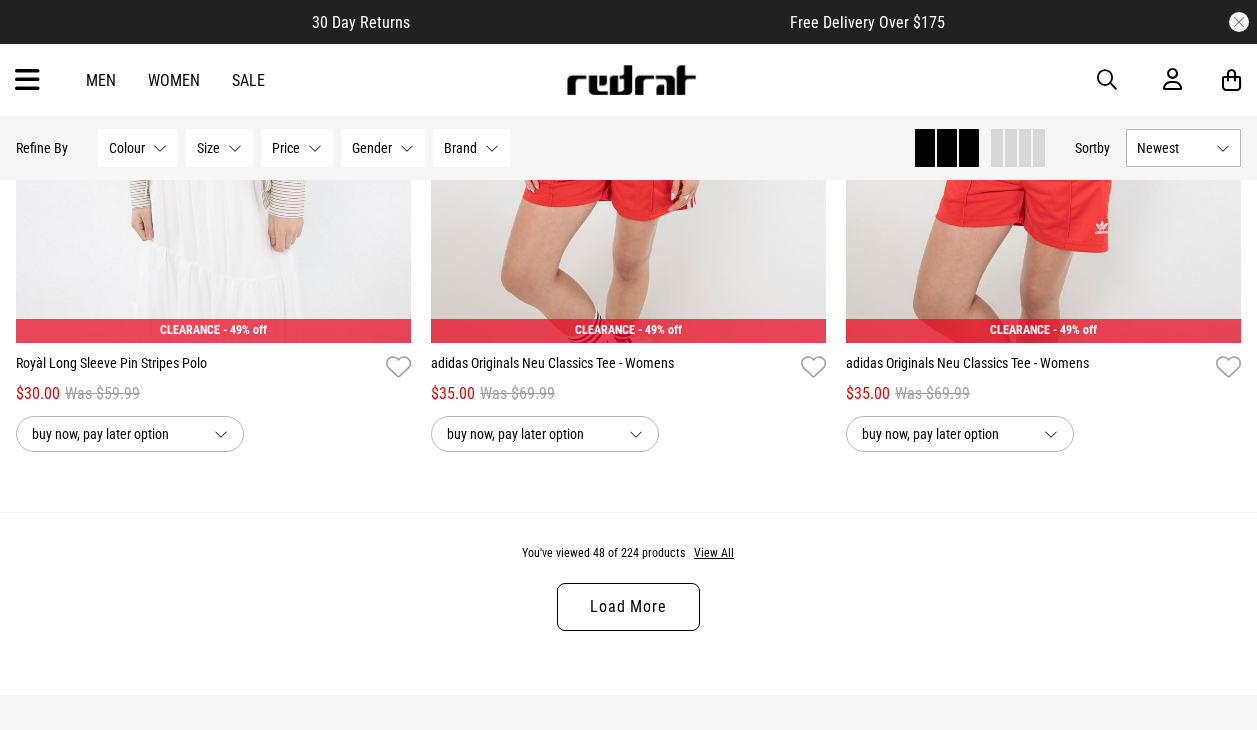 scroll, scrollTop: 11100, scrollLeft: 0, axis: vertical 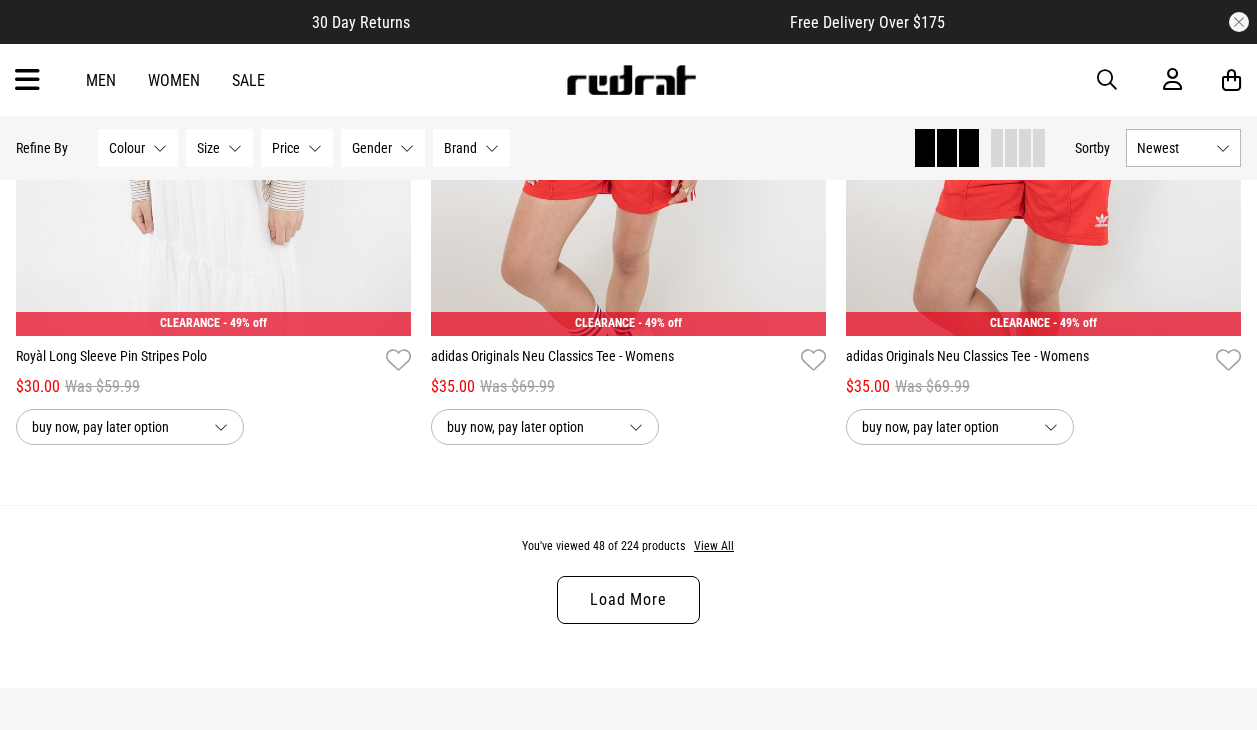 click on "Load More" at bounding box center (628, 600) 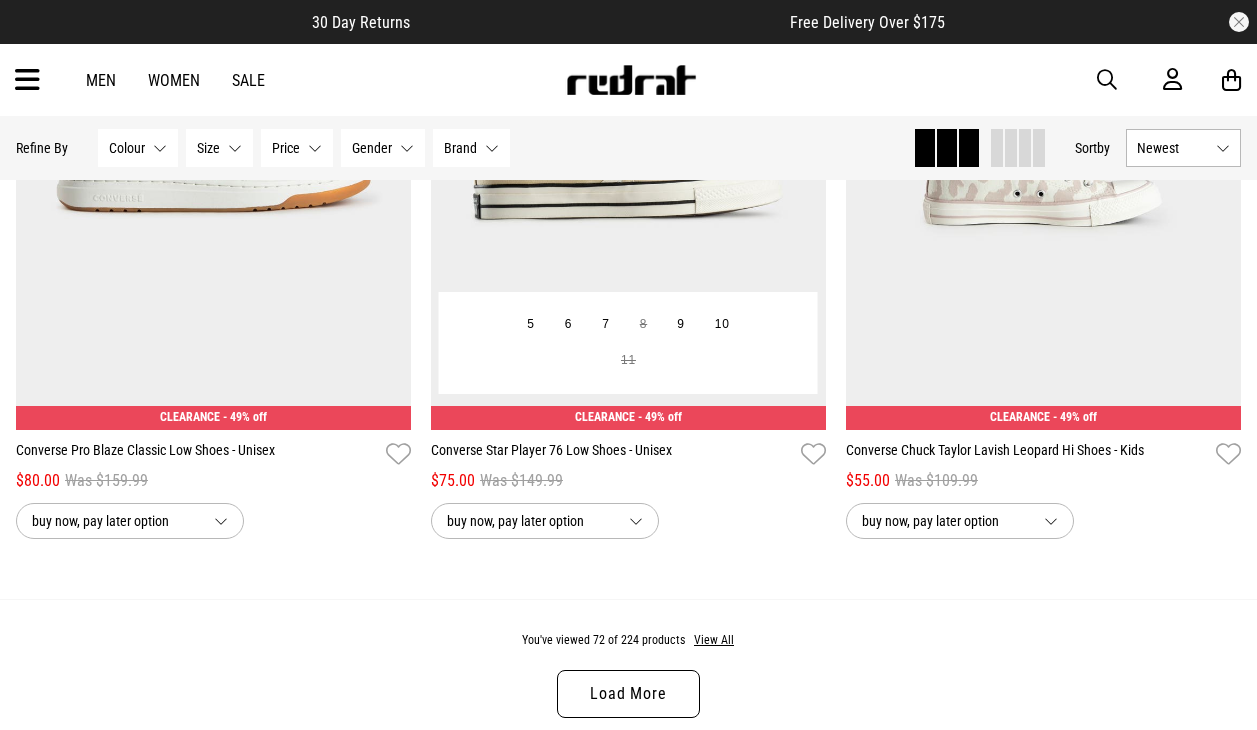 scroll, scrollTop: 16800, scrollLeft: 0, axis: vertical 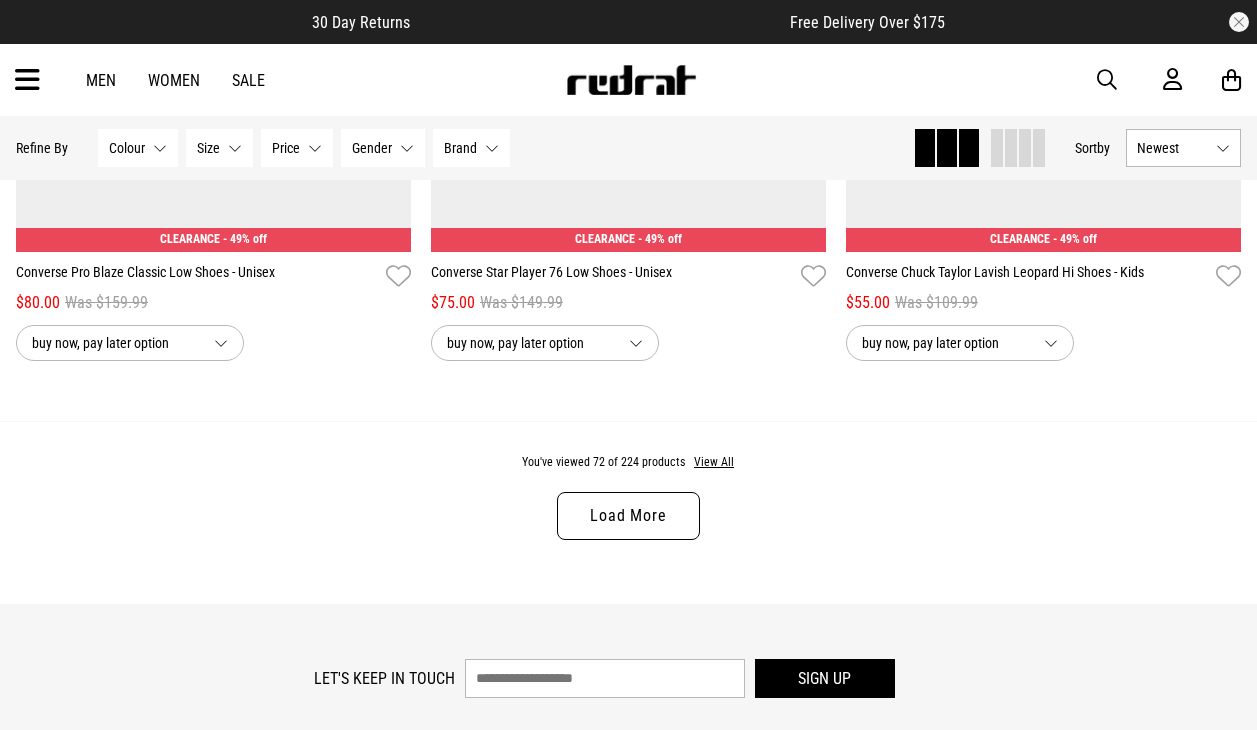 click on "Load More" at bounding box center (628, 516) 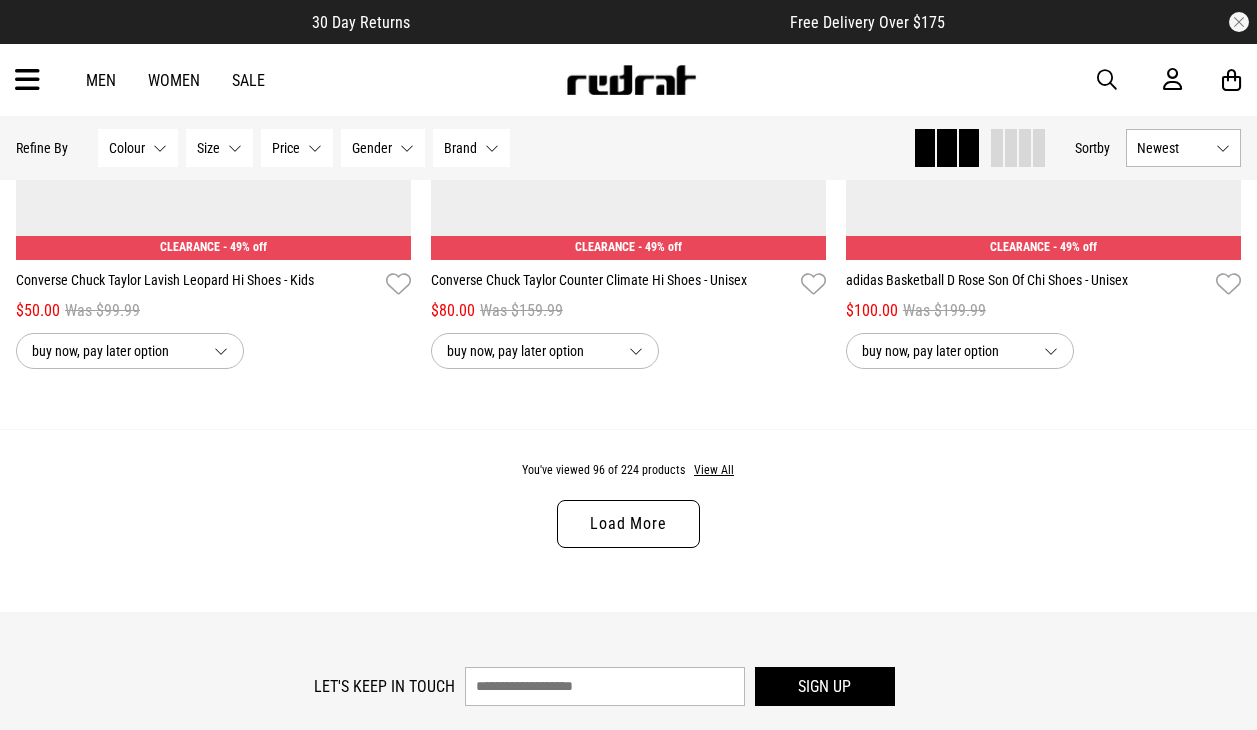 scroll, scrollTop: 22400, scrollLeft: 0, axis: vertical 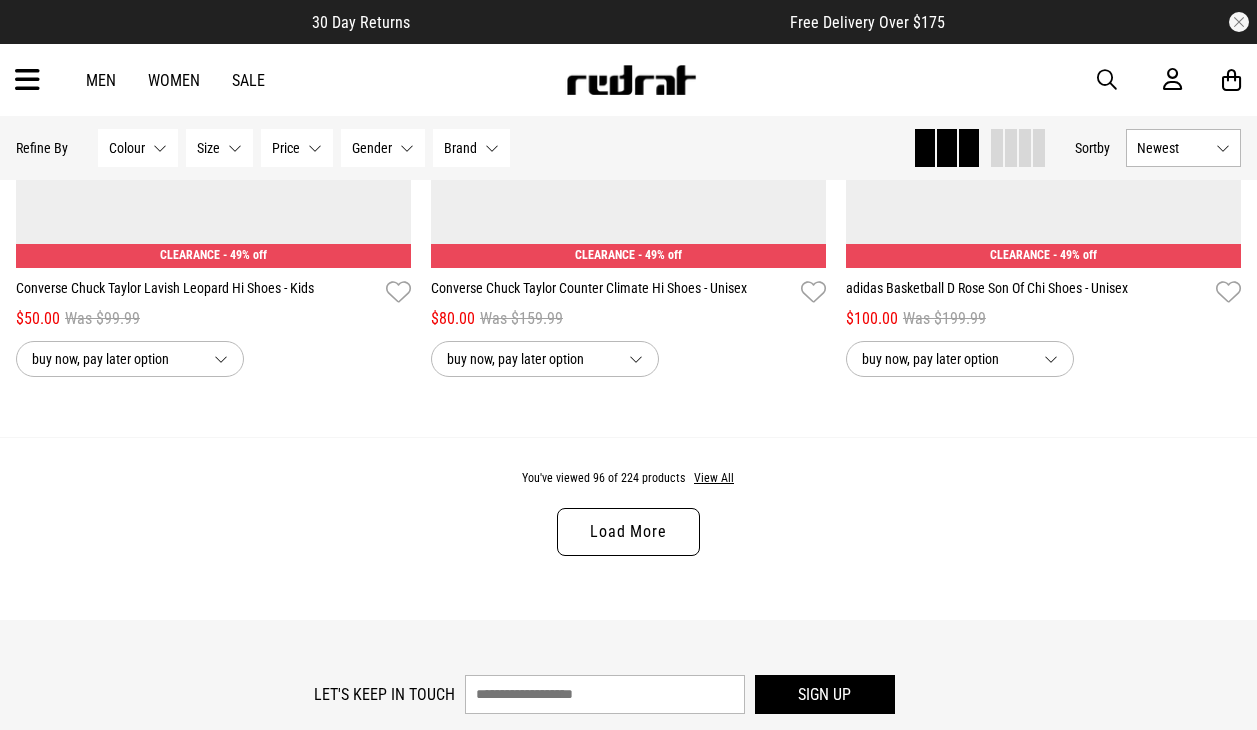 click on "Load More" at bounding box center (628, 532) 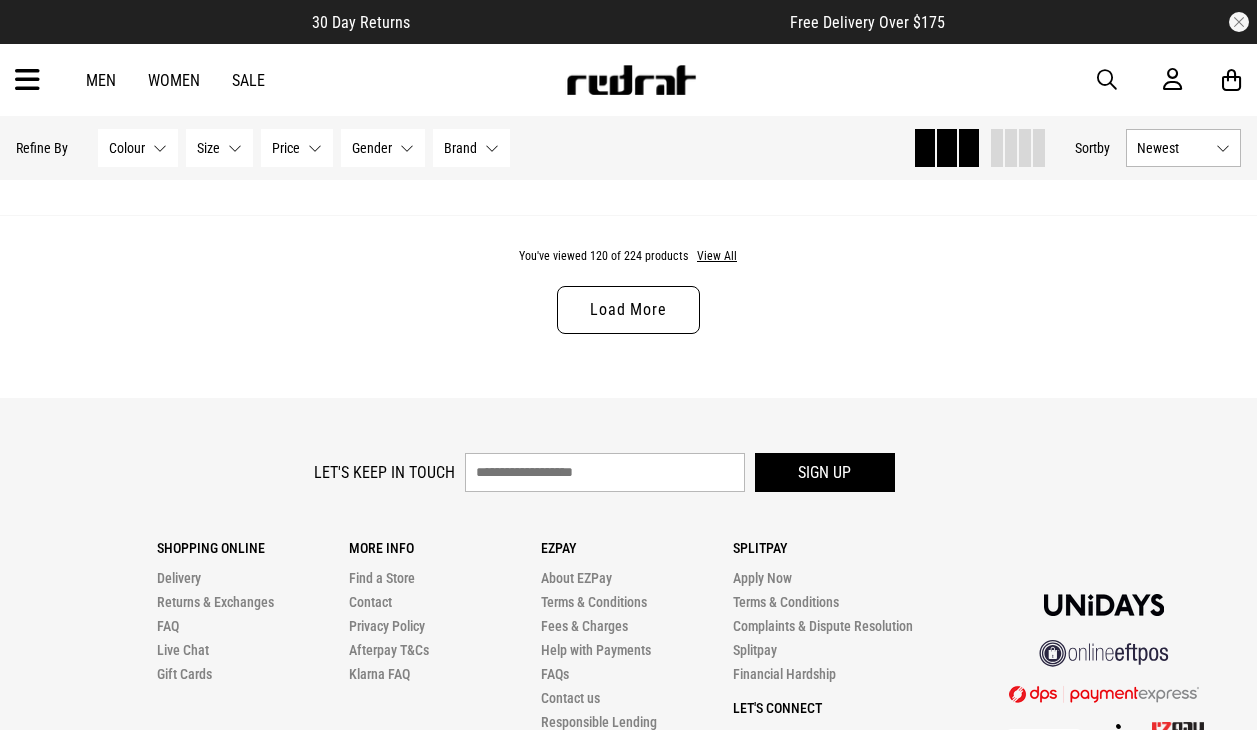 scroll, scrollTop: 28300, scrollLeft: 0, axis: vertical 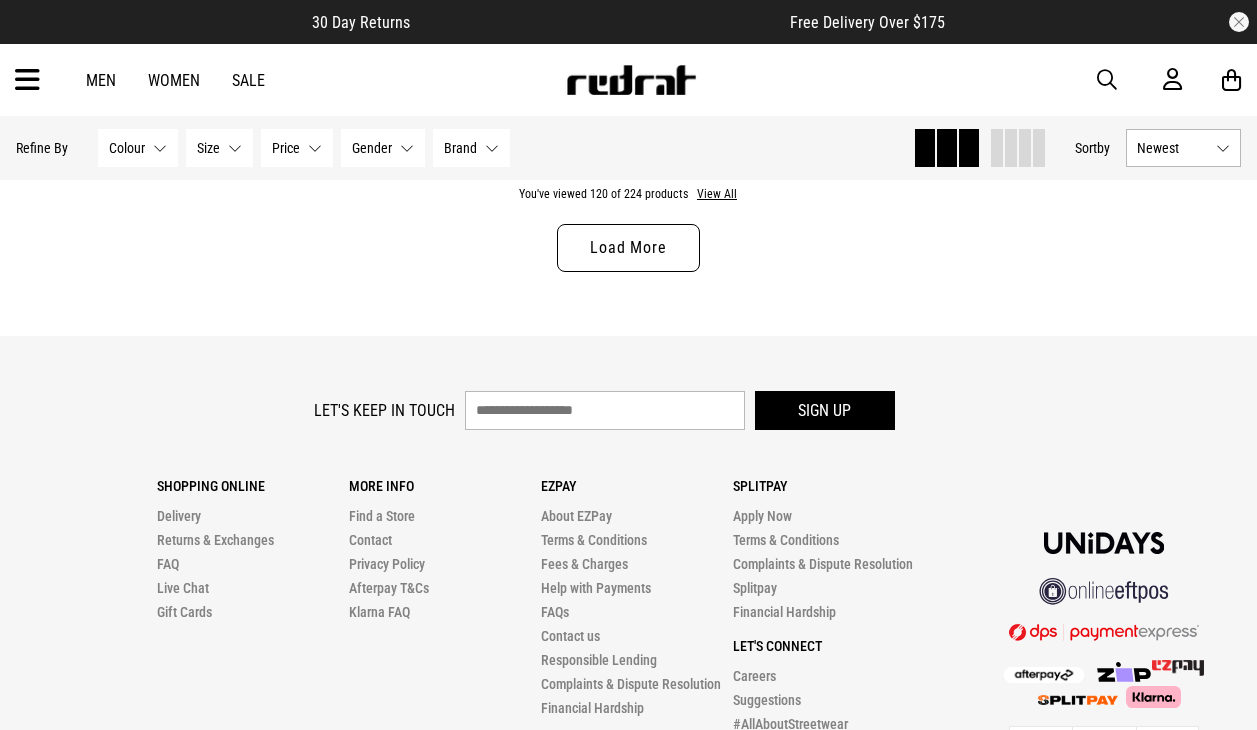 click on "Load More" at bounding box center [628, 248] 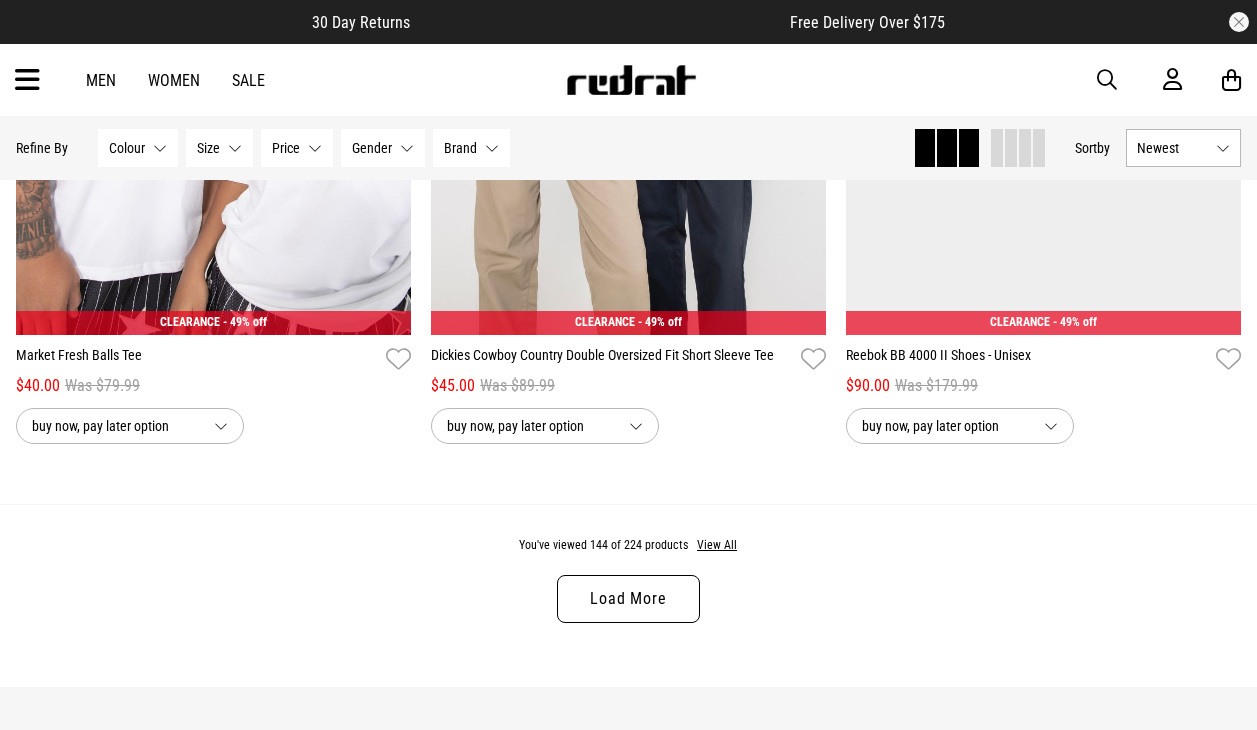 scroll, scrollTop: 33600, scrollLeft: 0, axis: vertical 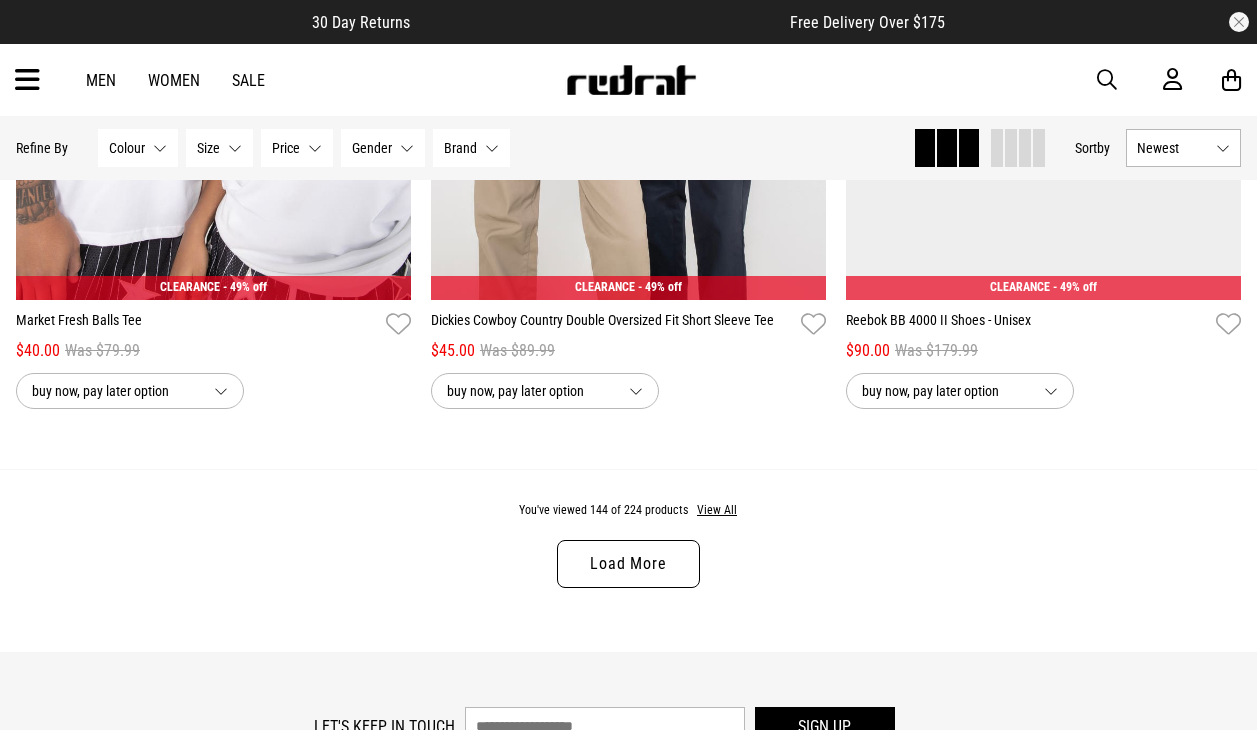 click on "Load More" at bounding box center (628, 564) 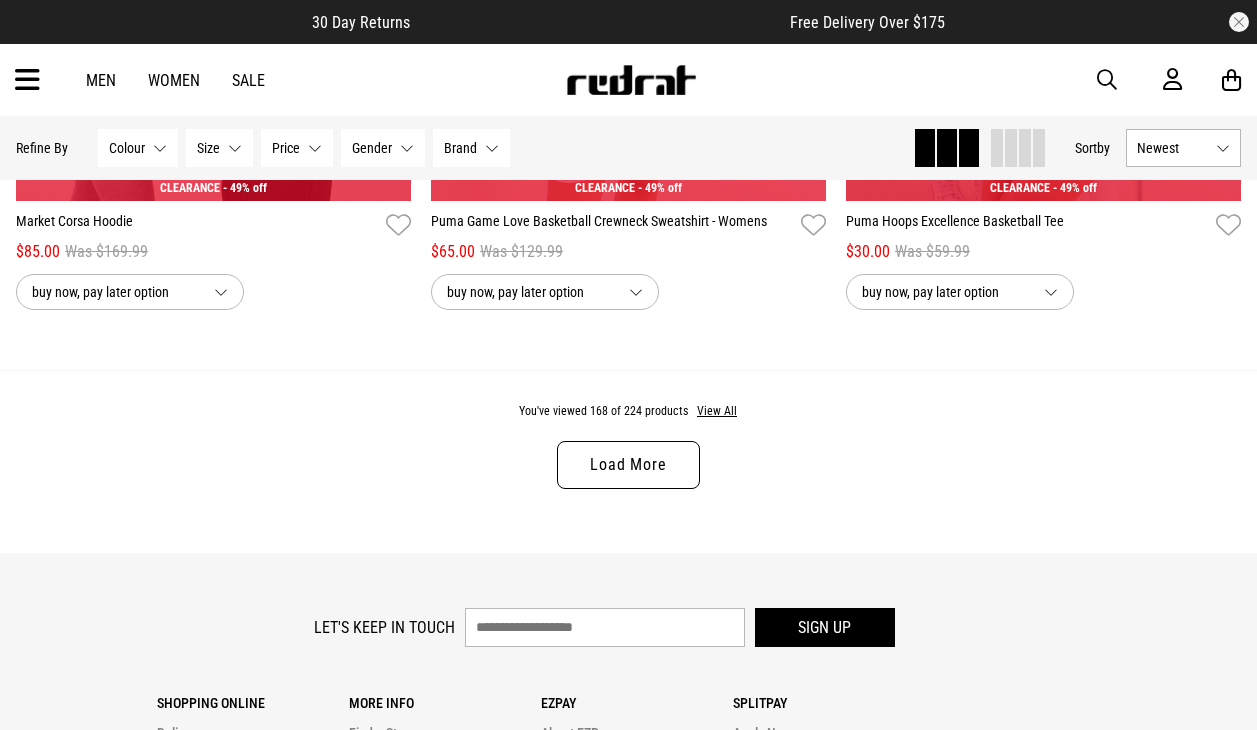 scroll, scrollTop: 39500, scrollLeft: 0, axis: vertical 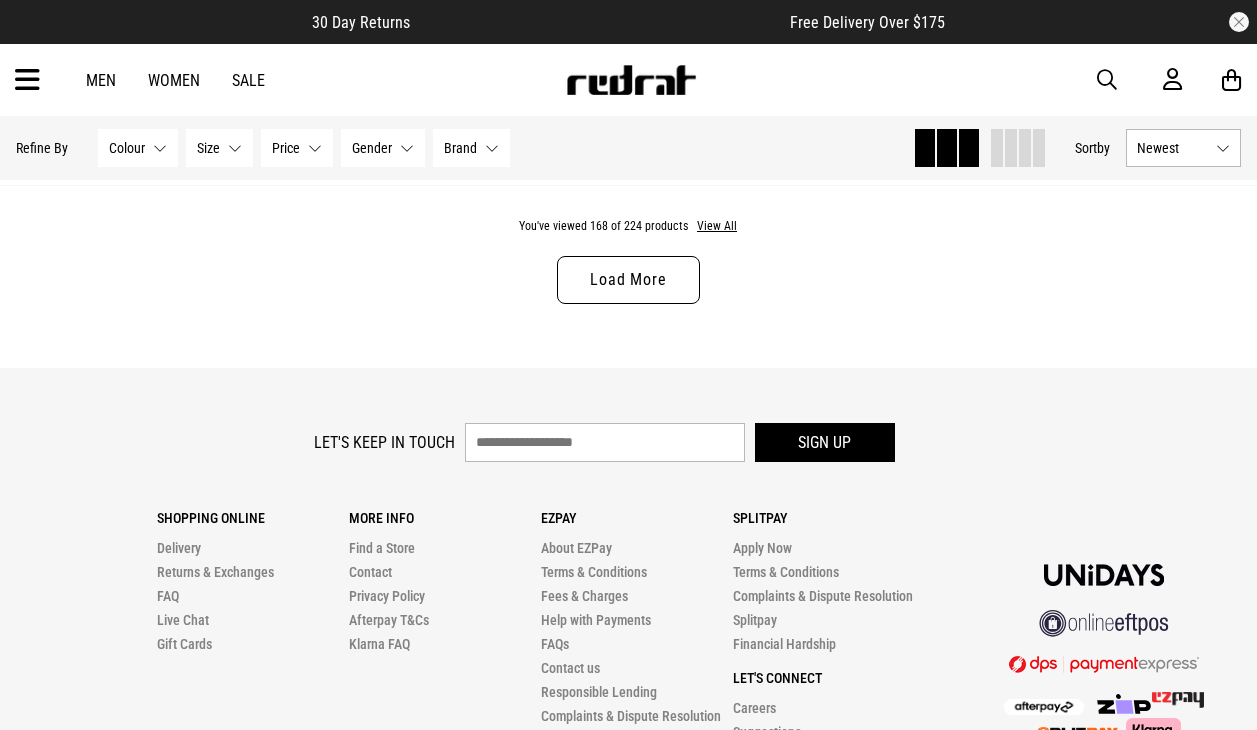 click on "Load More" at bounding box center (628, 280) 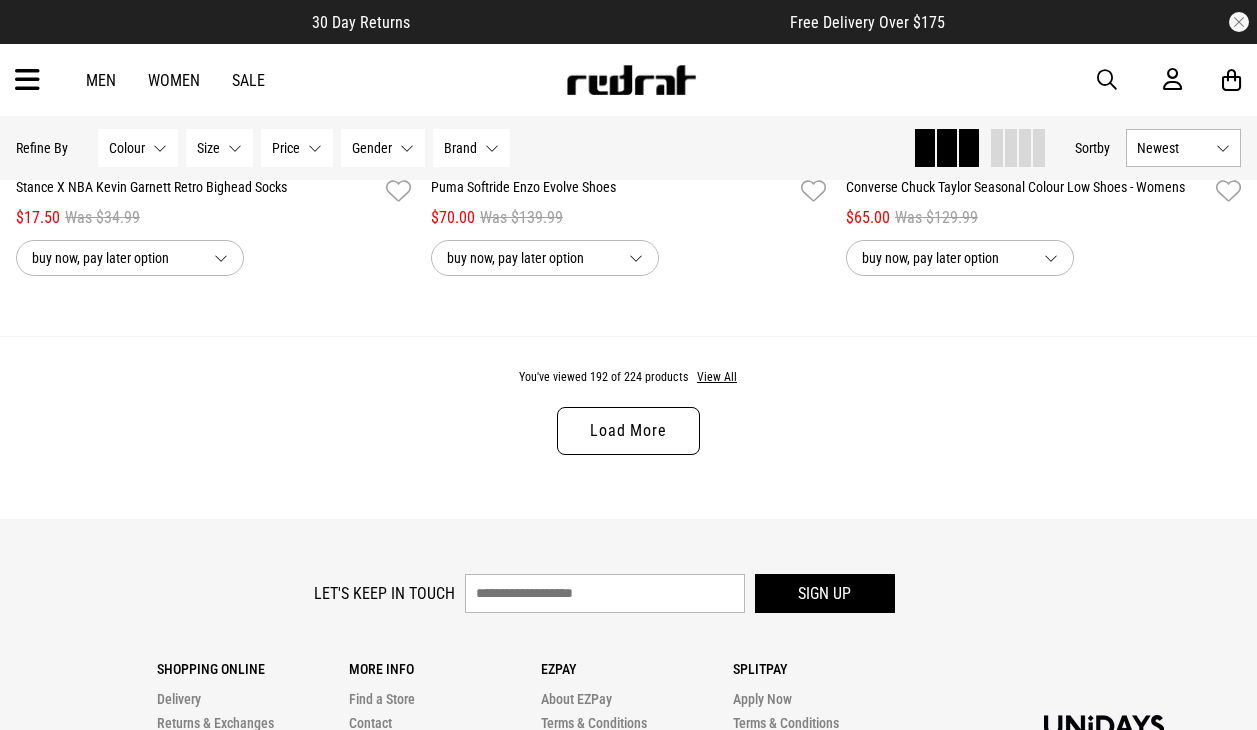 scroll, scrollTop: 45100, scrollLeft: 0, axis: vertical 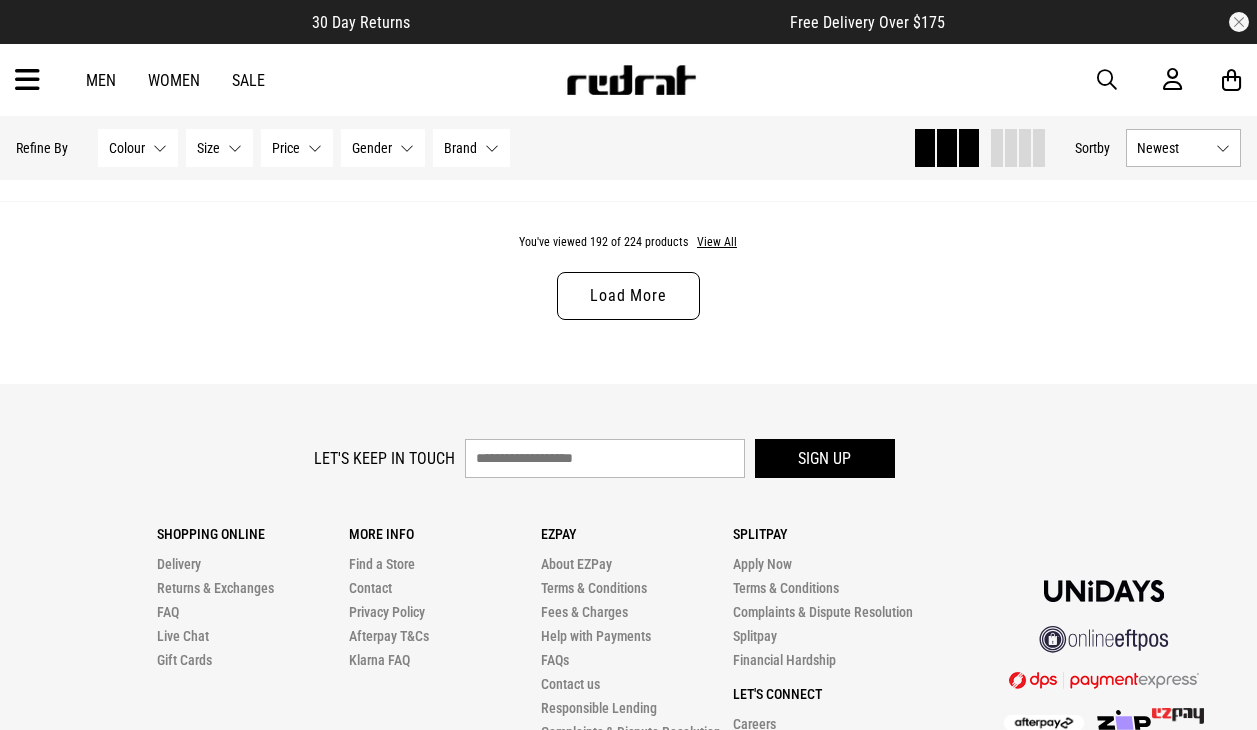 click on "Load More" at bounding box center (628, 296) 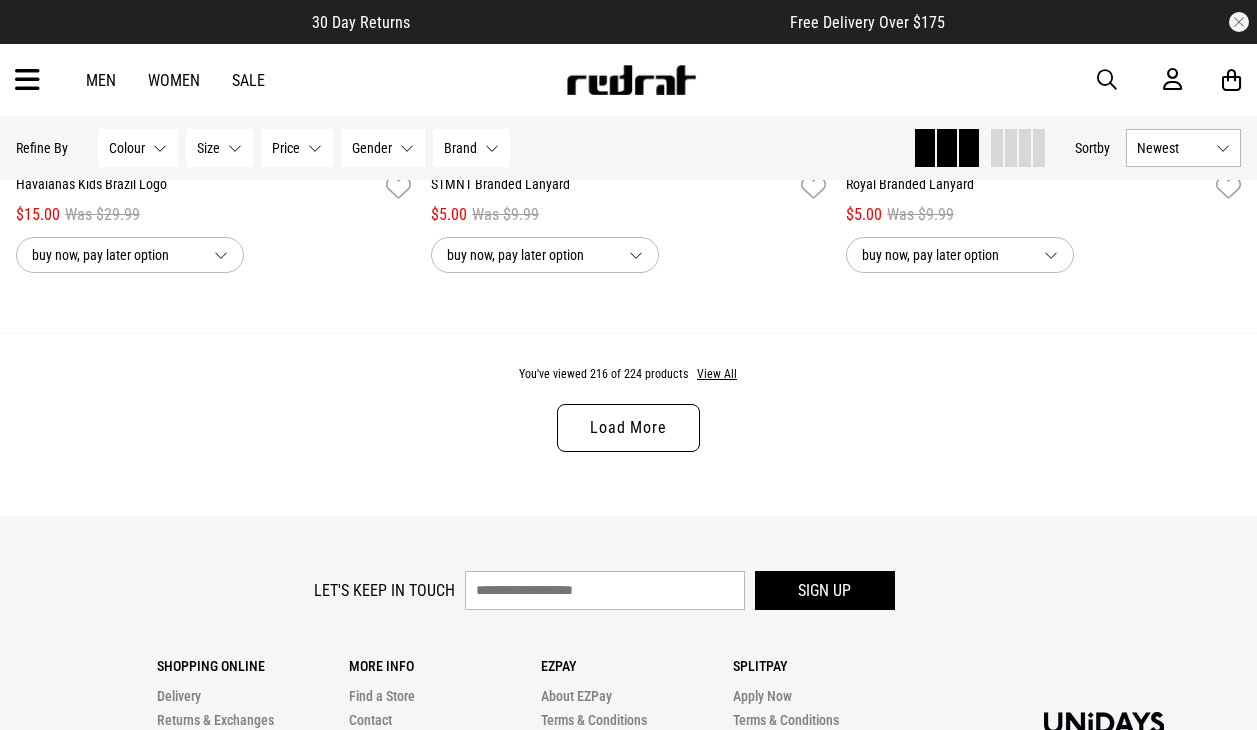 scroll, scrollTop: 50600, scrollLeft: 0, axis: vertical 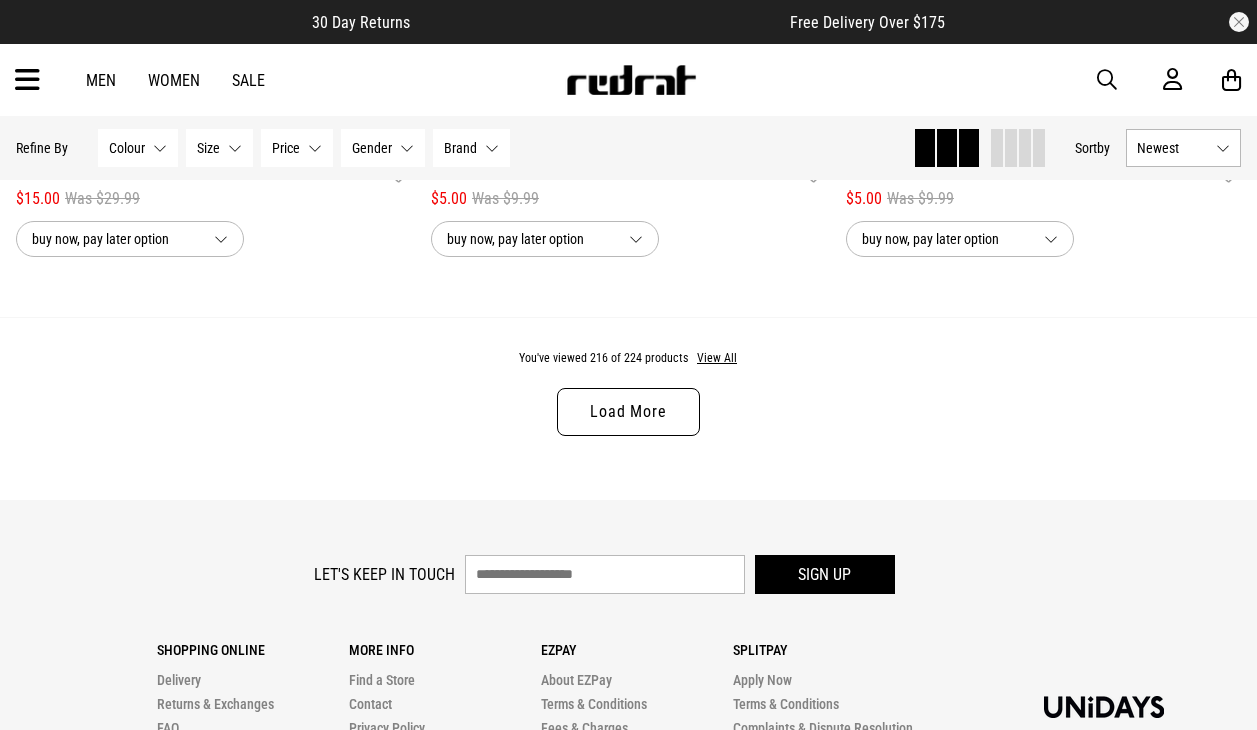 click on "Load More" at bounding box center (628, 412) 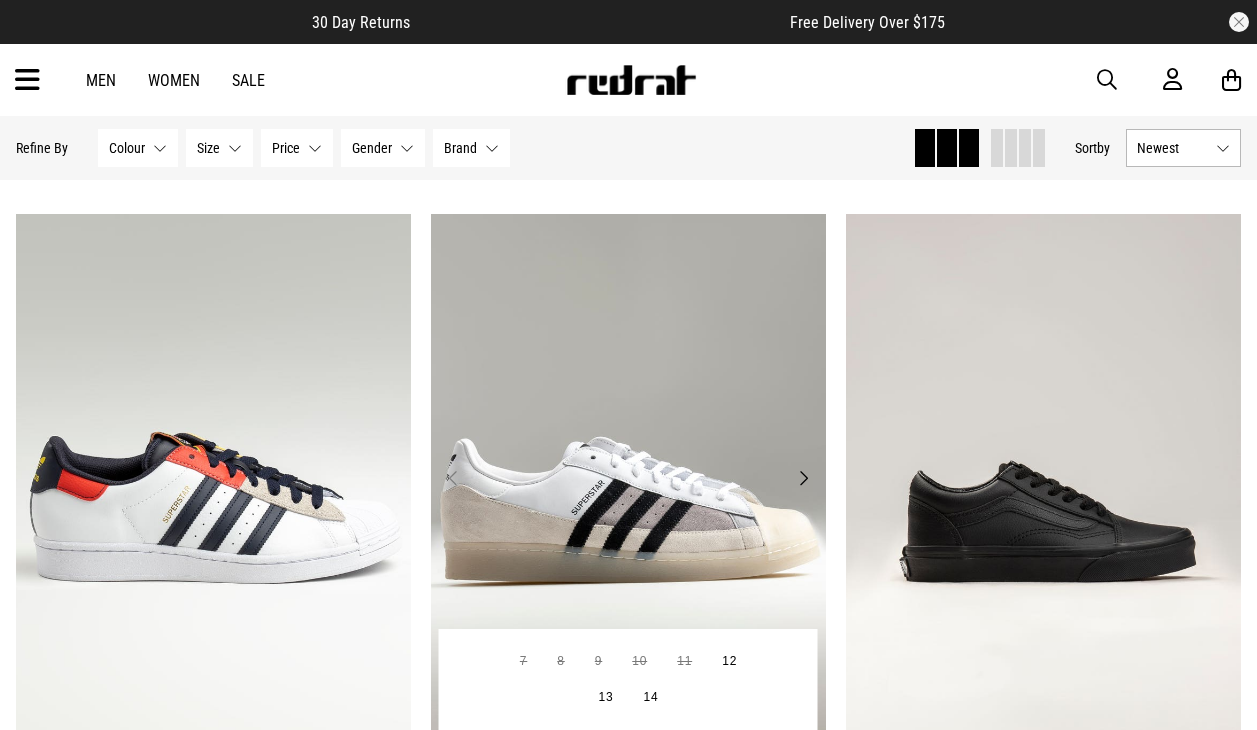 scroll, scrollTop: 51700, scrollLeft: 0, axis: vertical 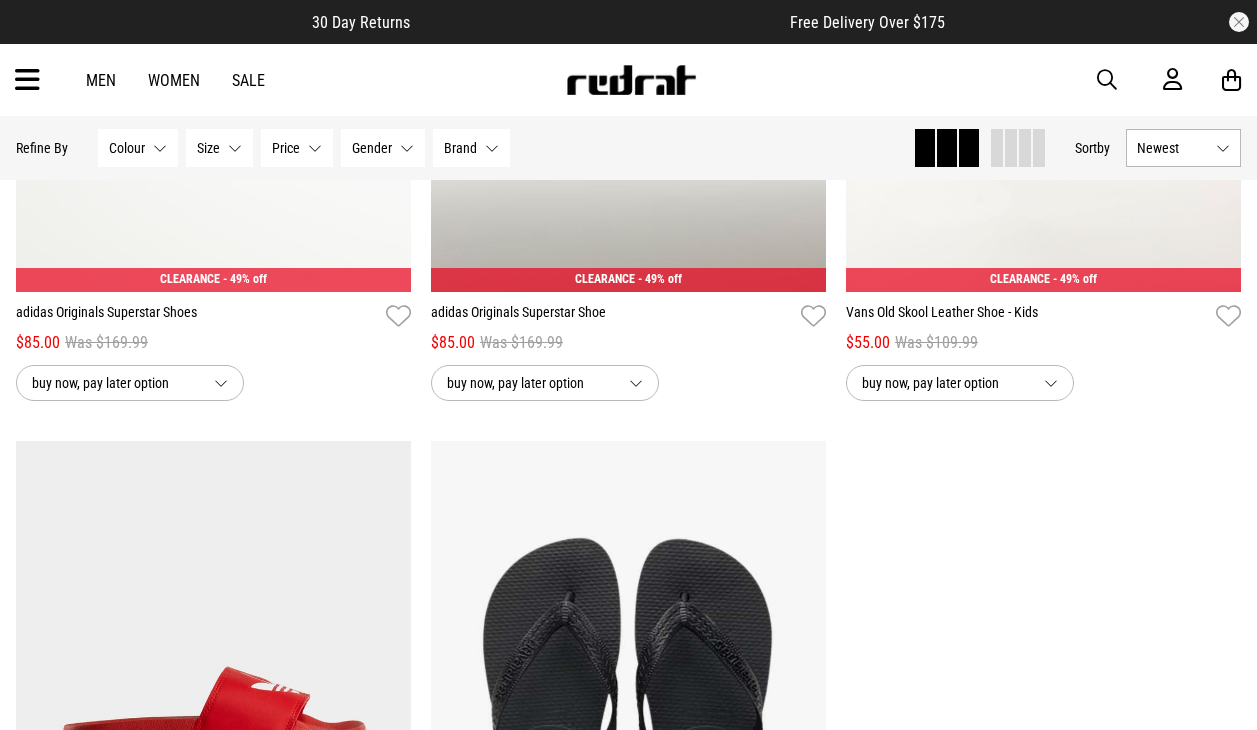 click at bounding box center (27, 80) 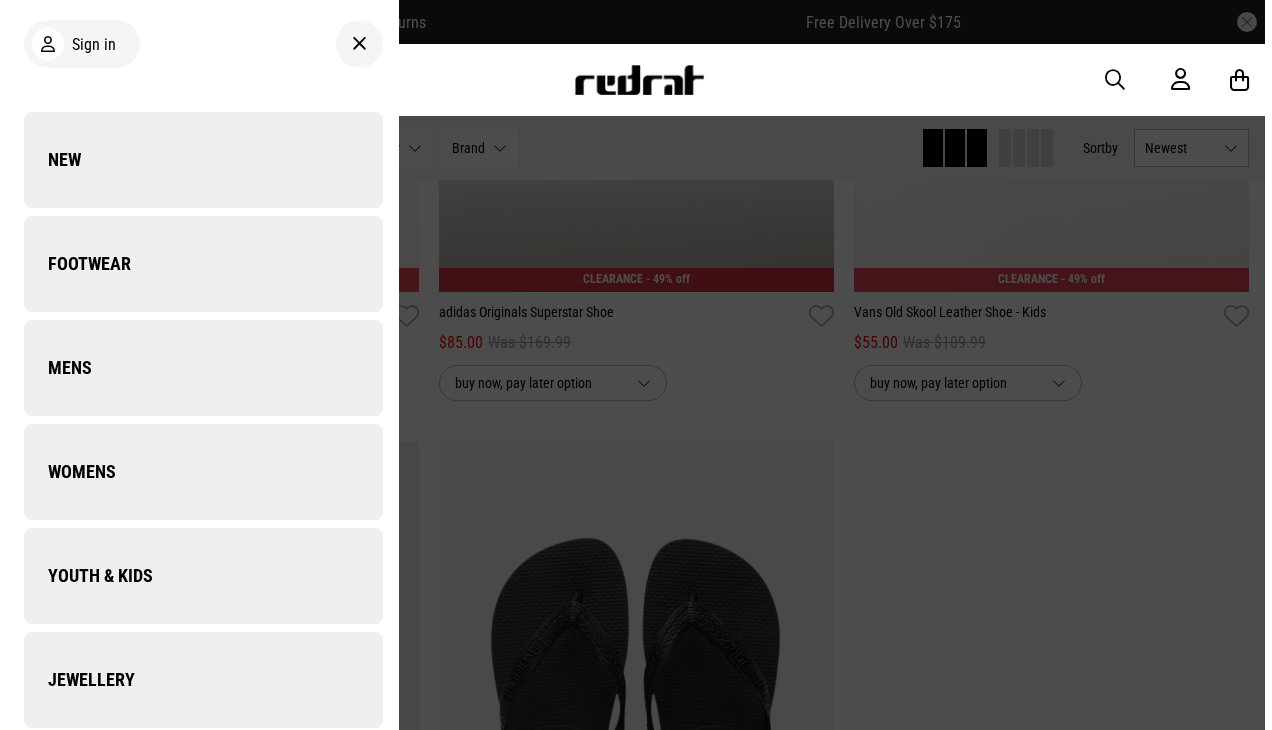 scroll, scrollTop: 52376, scrollLeft: 0, axis: vertical 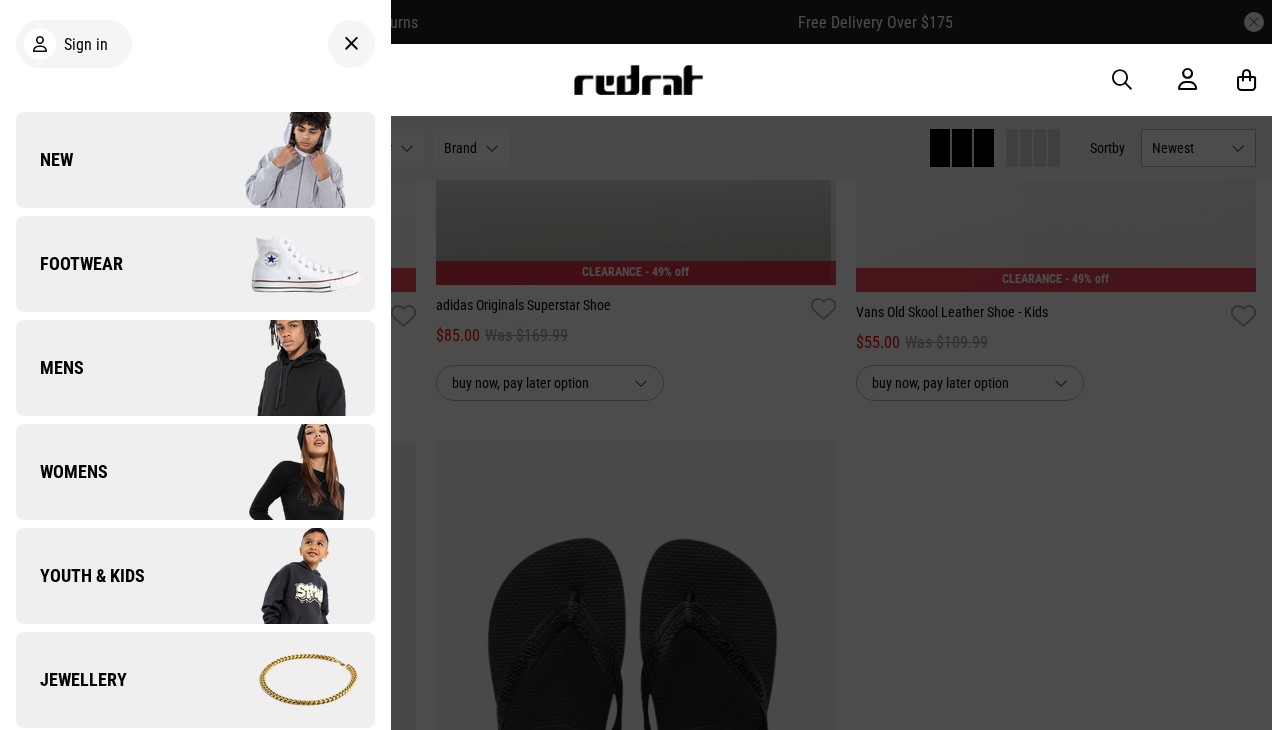 click on "Men   Women   Sale     Sign in     New       Back         Footwear       Back
Footwear											       Mens       Back
Mens											       Womens       Back
Womens											       Youth & Kids       Back
Youth & Kids											       Jewellery       Back
Jewellery											       Headwear       Back
Headwear											       Accessories       Back
Accessories											       Deals       Back         Sale   UP TO 60% OFF
Shop by Brand
adidas
Converse
New Era
See all brands     Gift Cards   Find a Store   Delivery   Returns & Exchanges   FAQ   Contact Us
Payment Options Only at Red Rat
Let's keep in touch
Back" at bounding box center (636, 80) 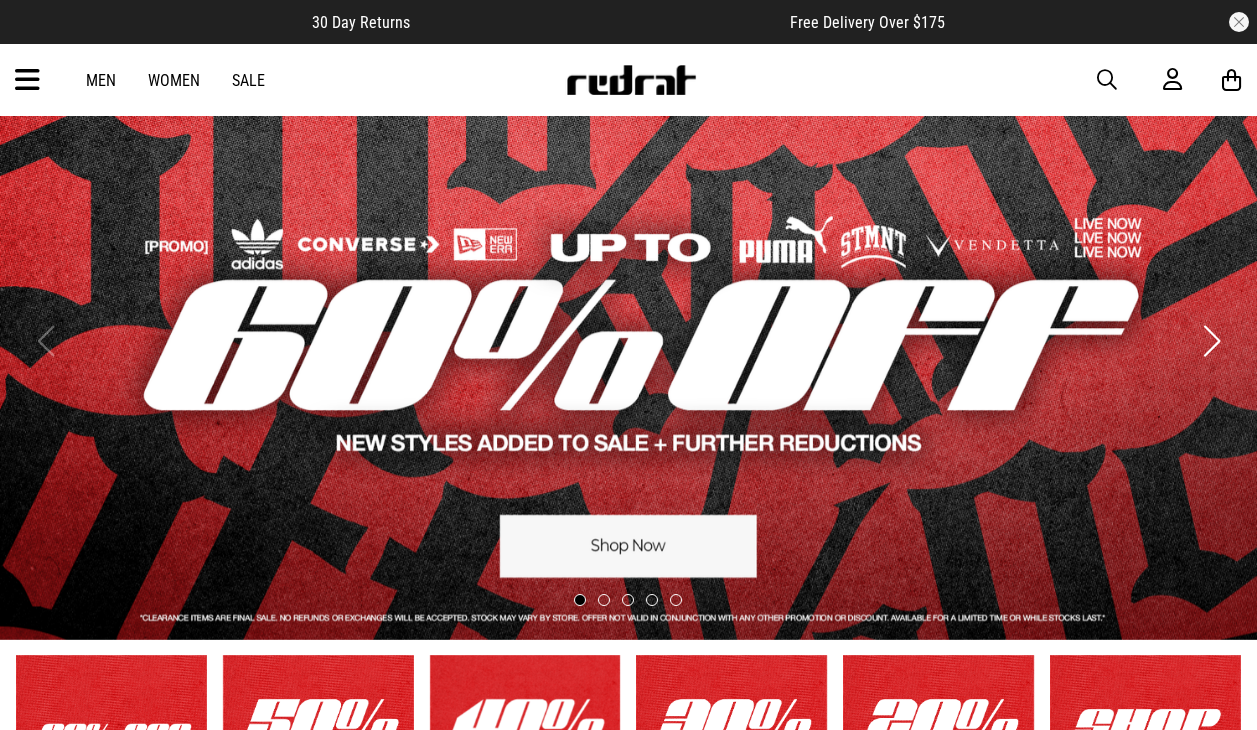 scroll, scrollTop: 997, scrollLeft: 0, axis: vertical 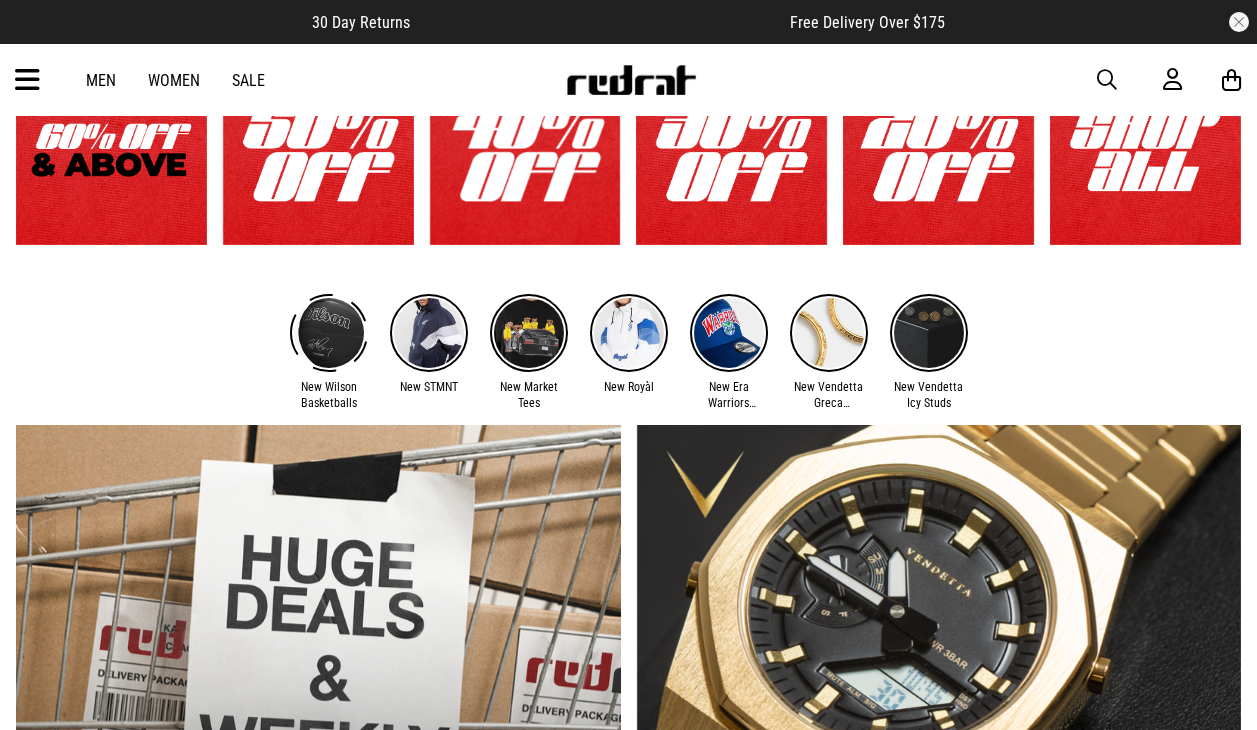 click 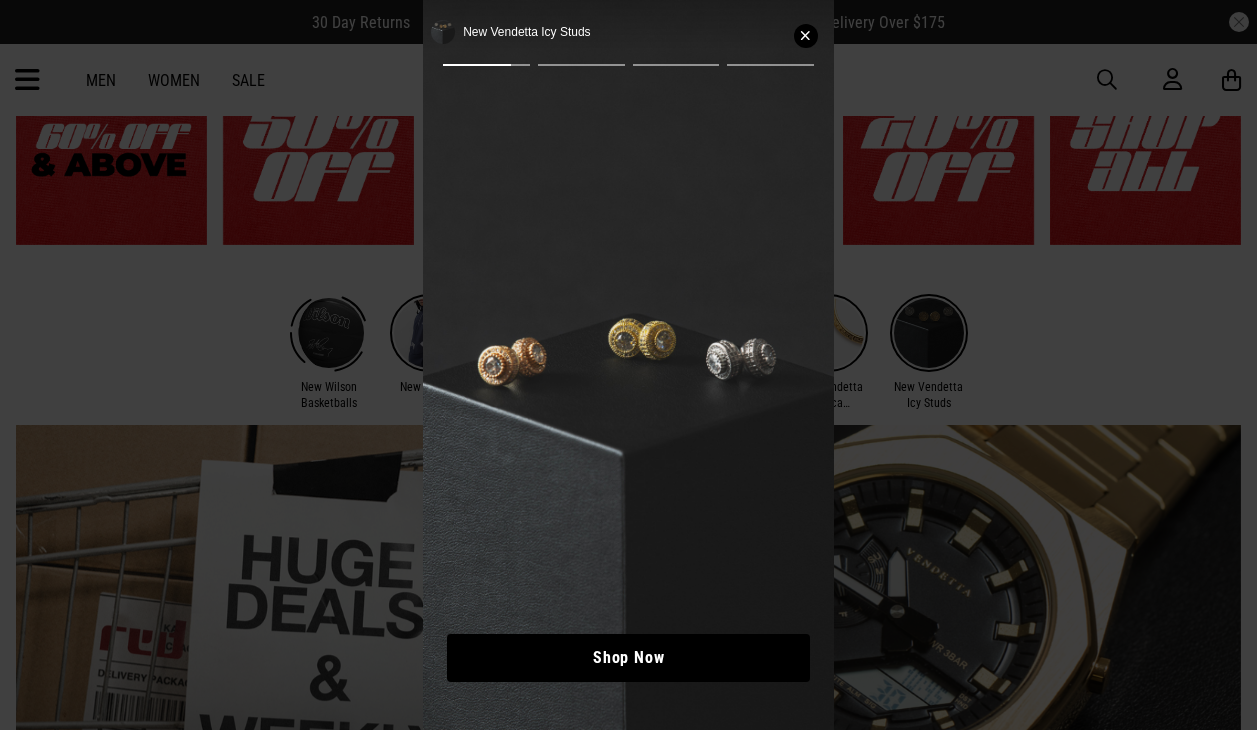 click at bounding box center (806, 36) 